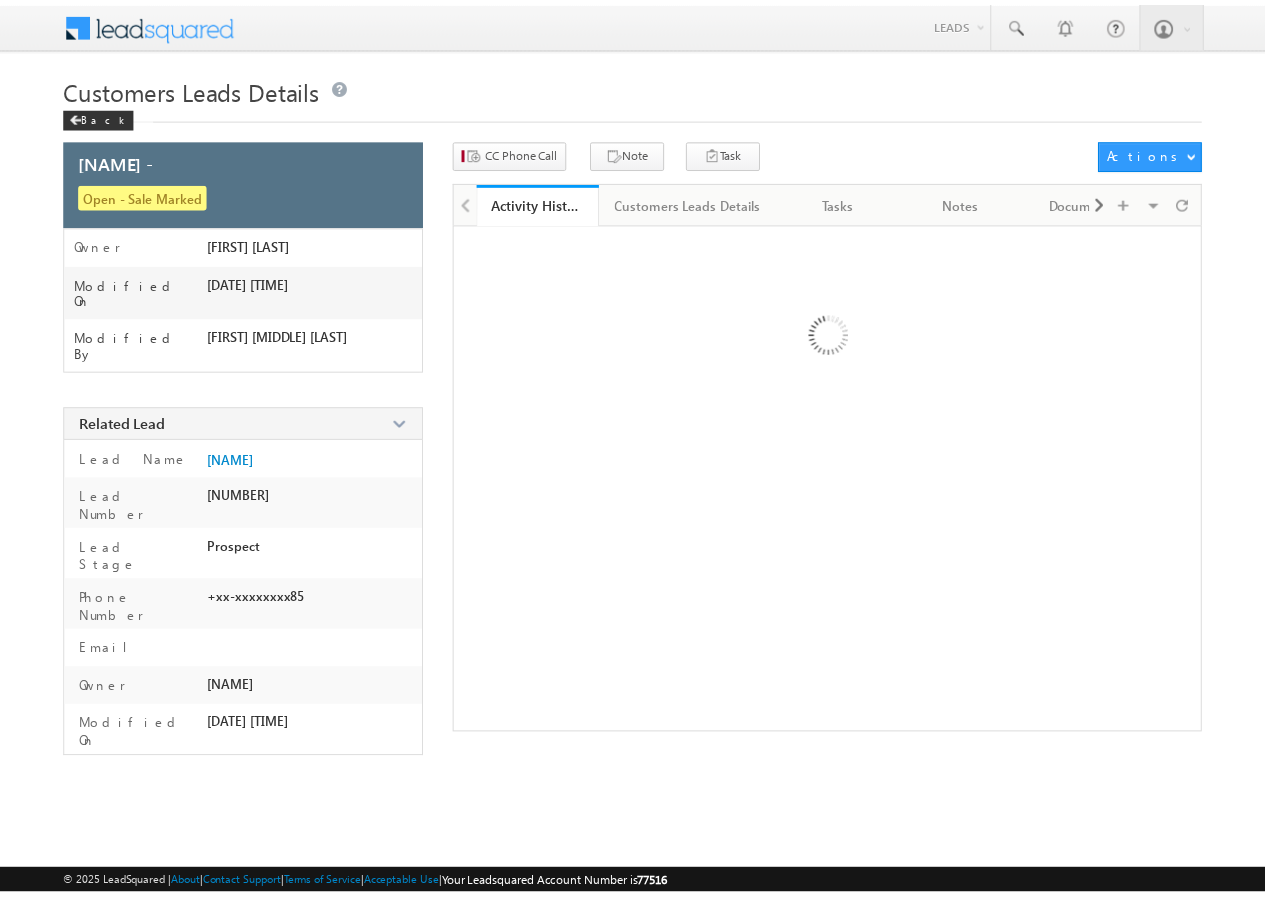 scroll, scrollTop: 0, scrollLeft: 0, axis: both 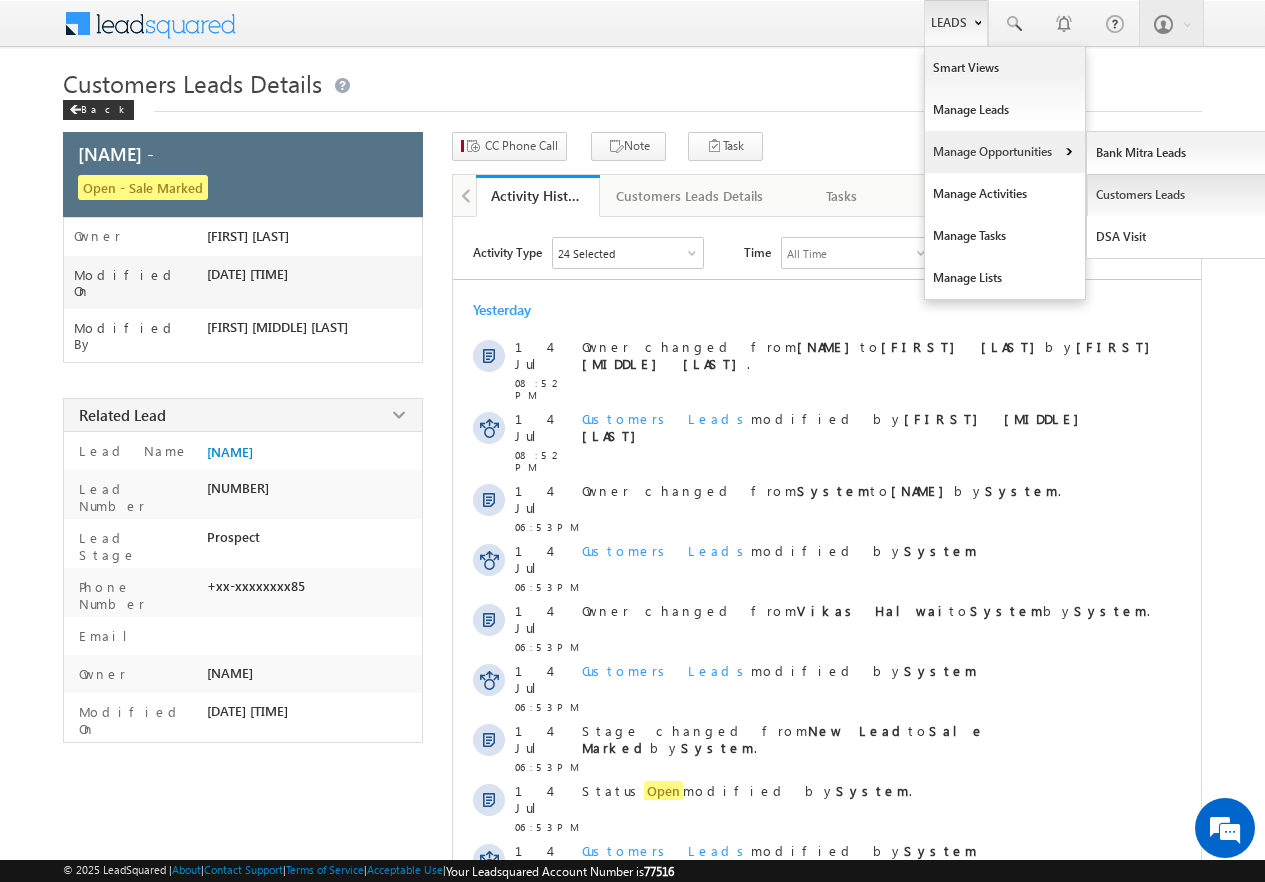 click on "Customers Leads" at bounding box center (1178, 195) 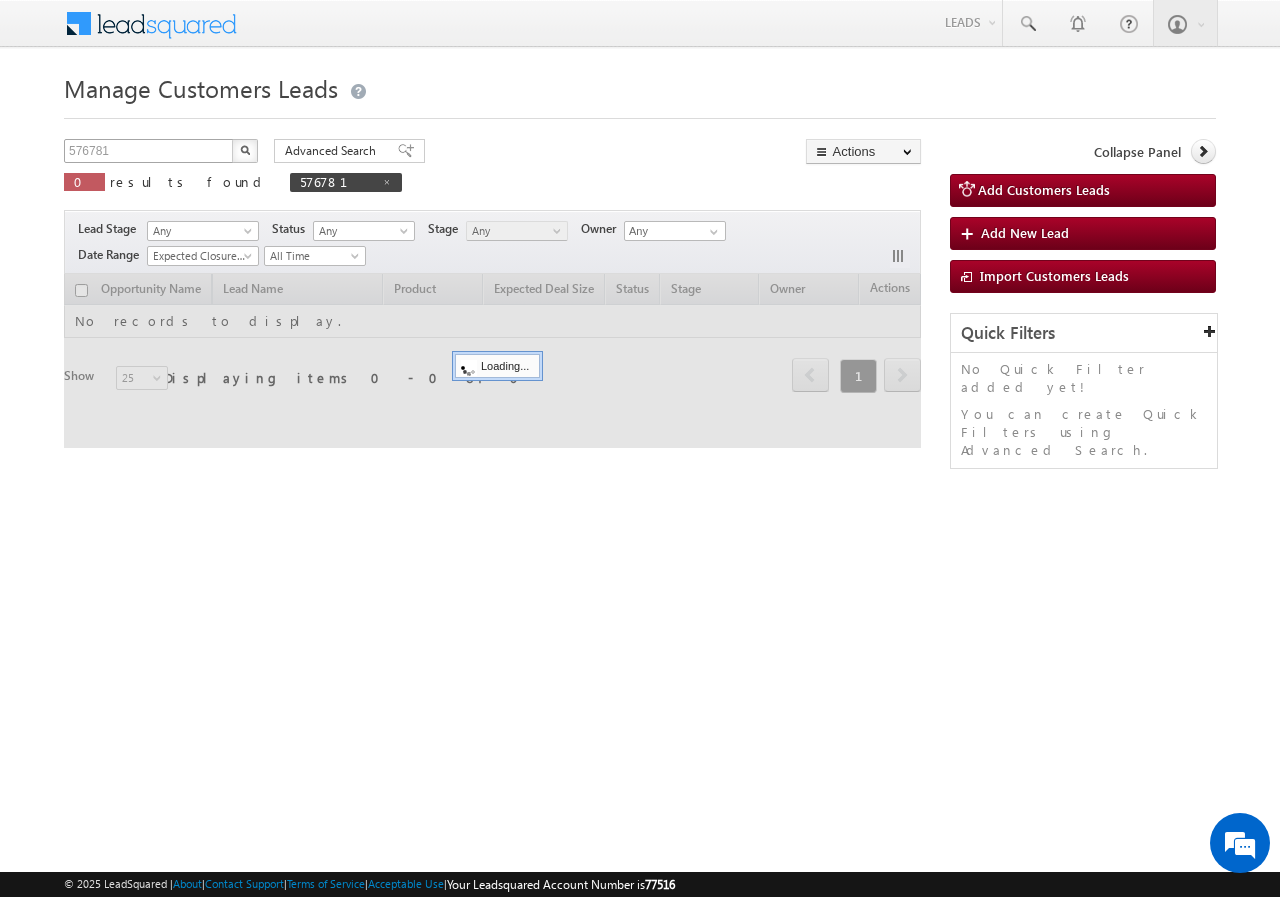 scroll, scrollTop: 0, scrollLeft: 0, axis: both 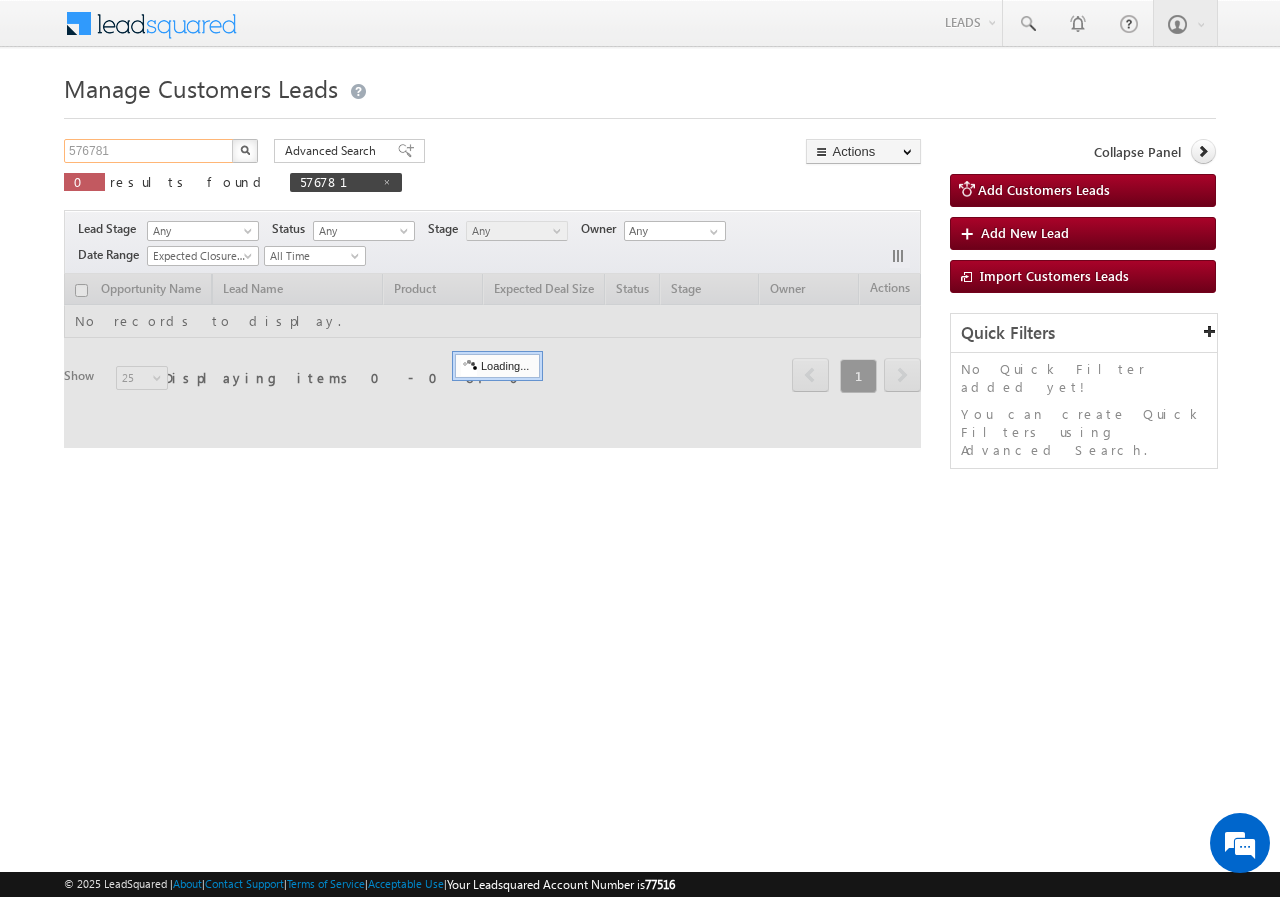 click on "[NUMBER]" at bounding box center [149, 151] 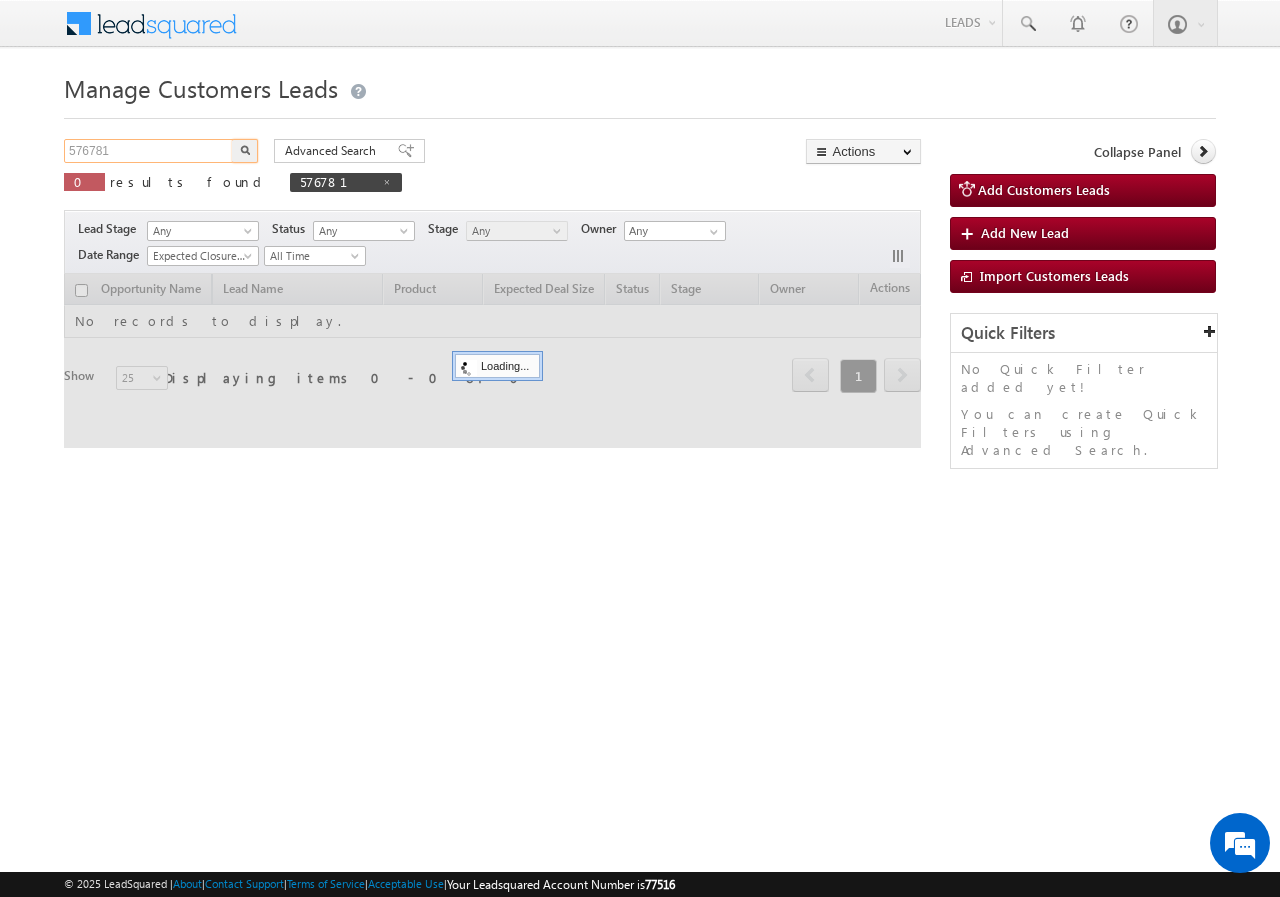 click on "[NUMBER]" at bounding box center [149, 151] 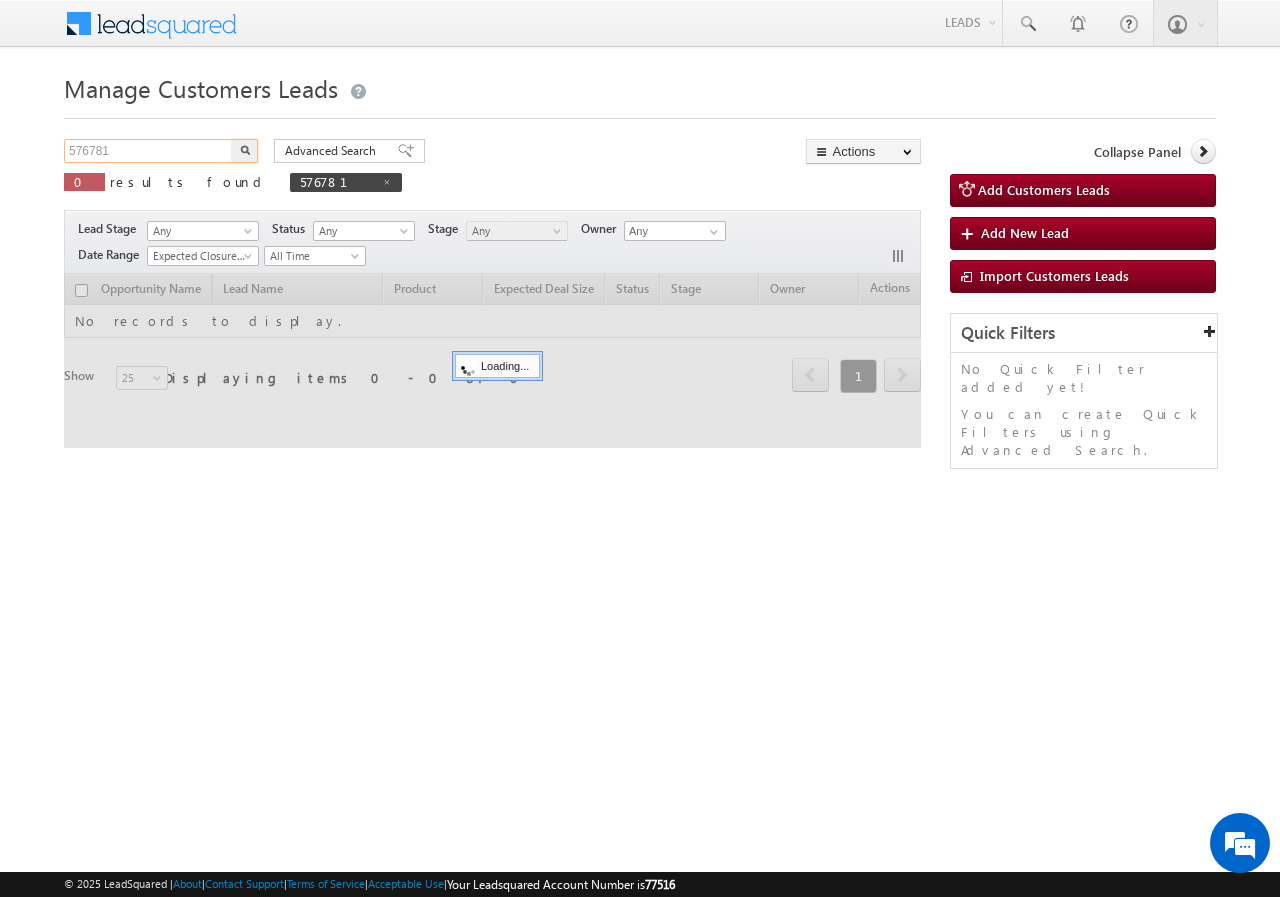 click on "576781" at bounding box center [149, 151] 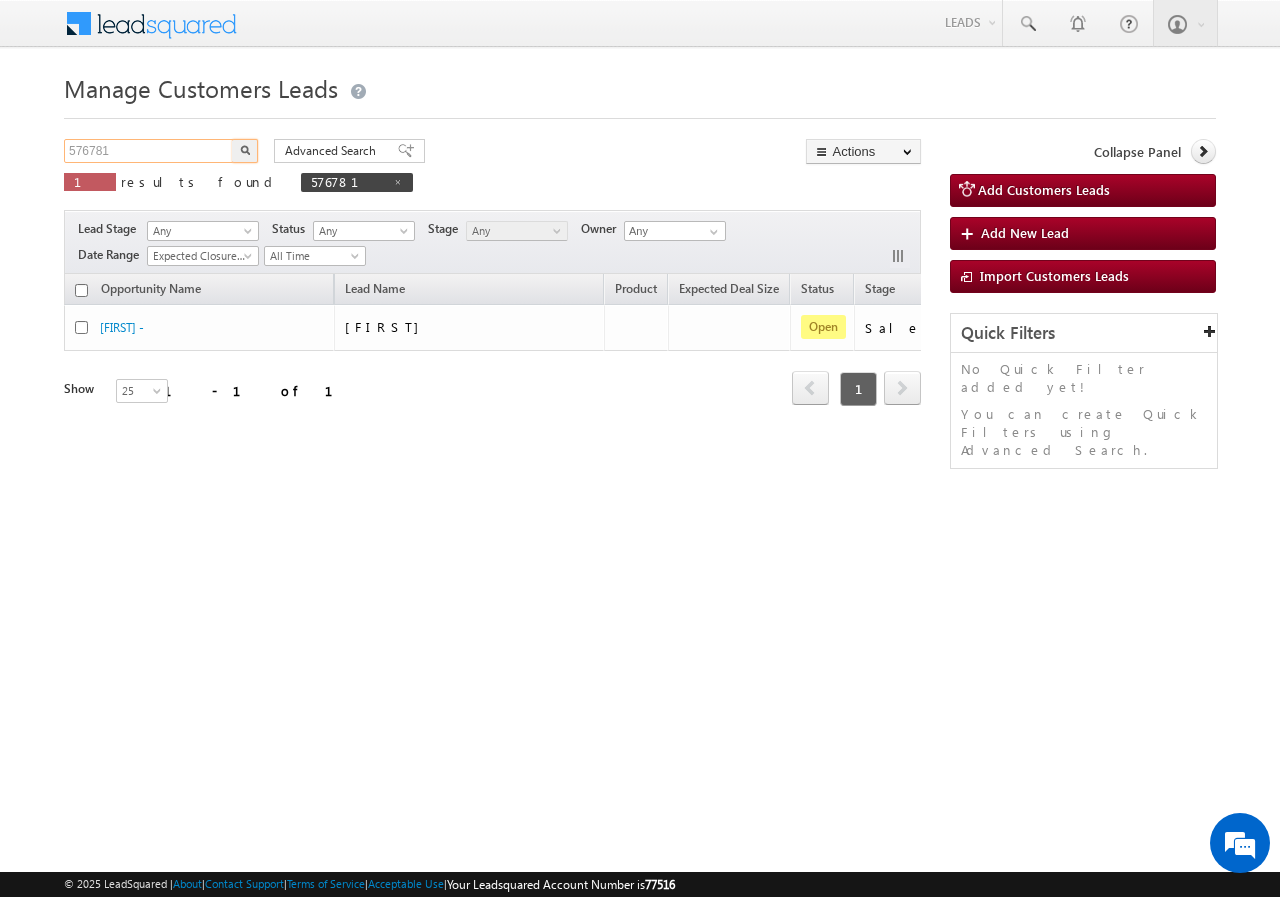paste on "895" 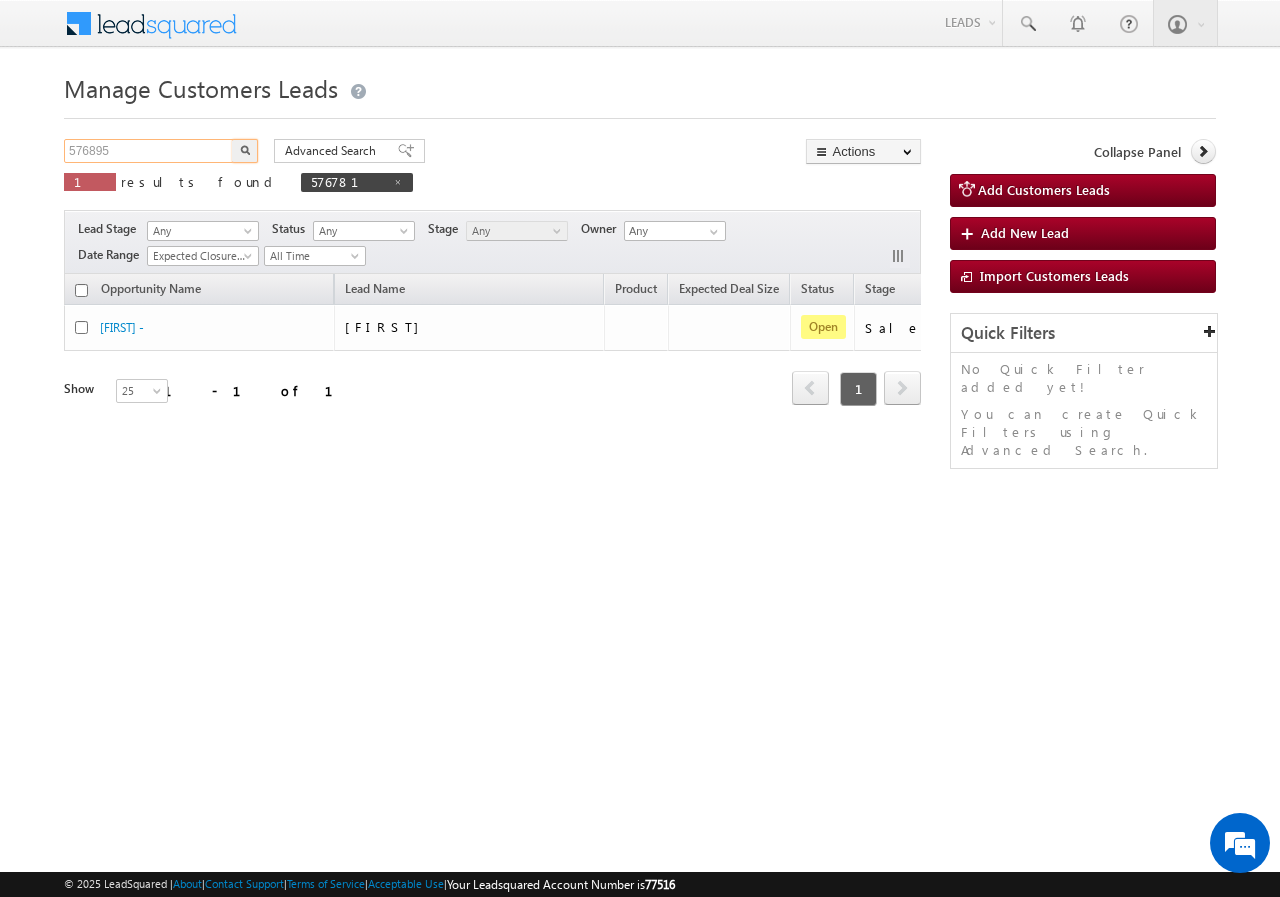 type on "576895" 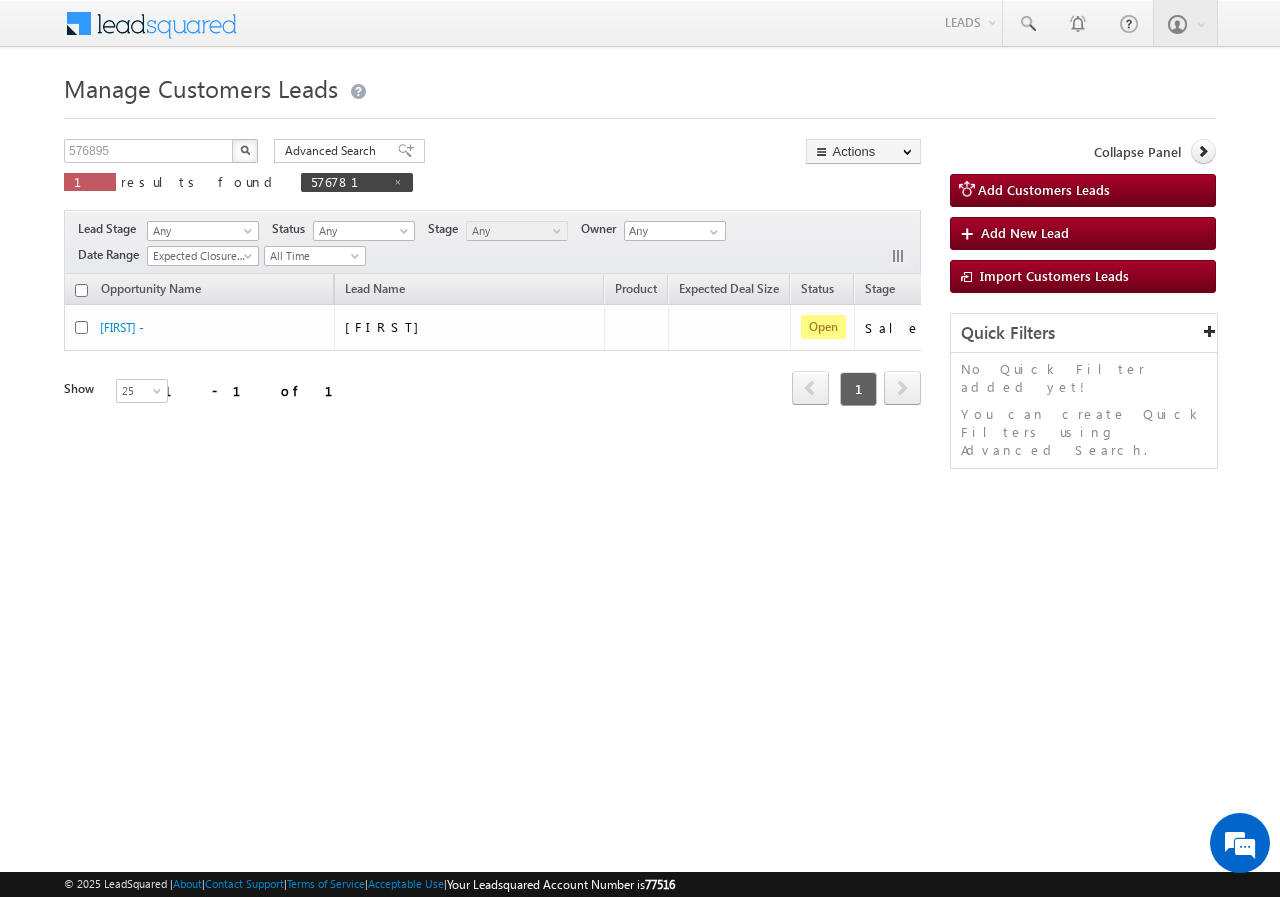 click at bounding box center [245, 150] 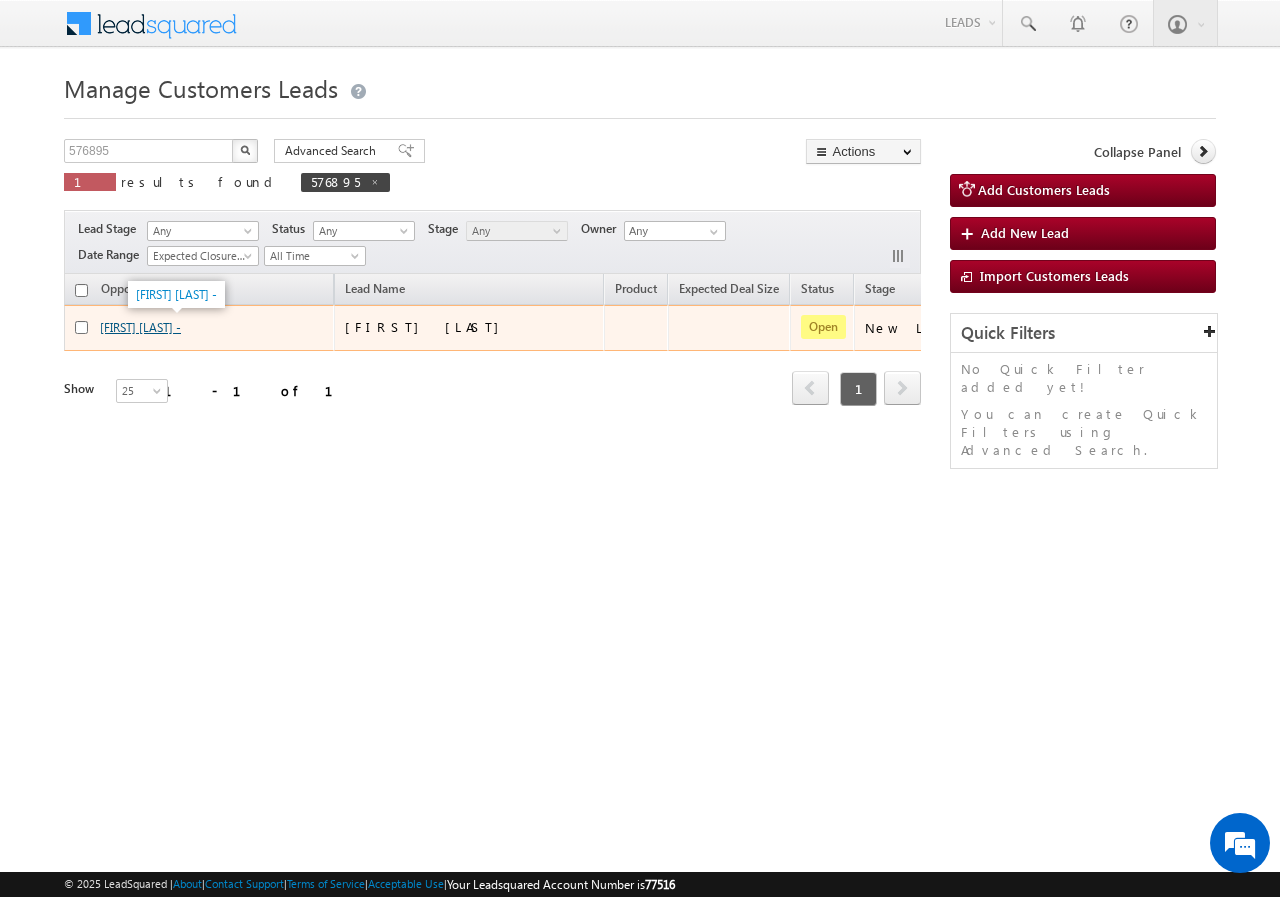 click on "[FIRST] [LAST]  -" at bounding box center [140, 327] 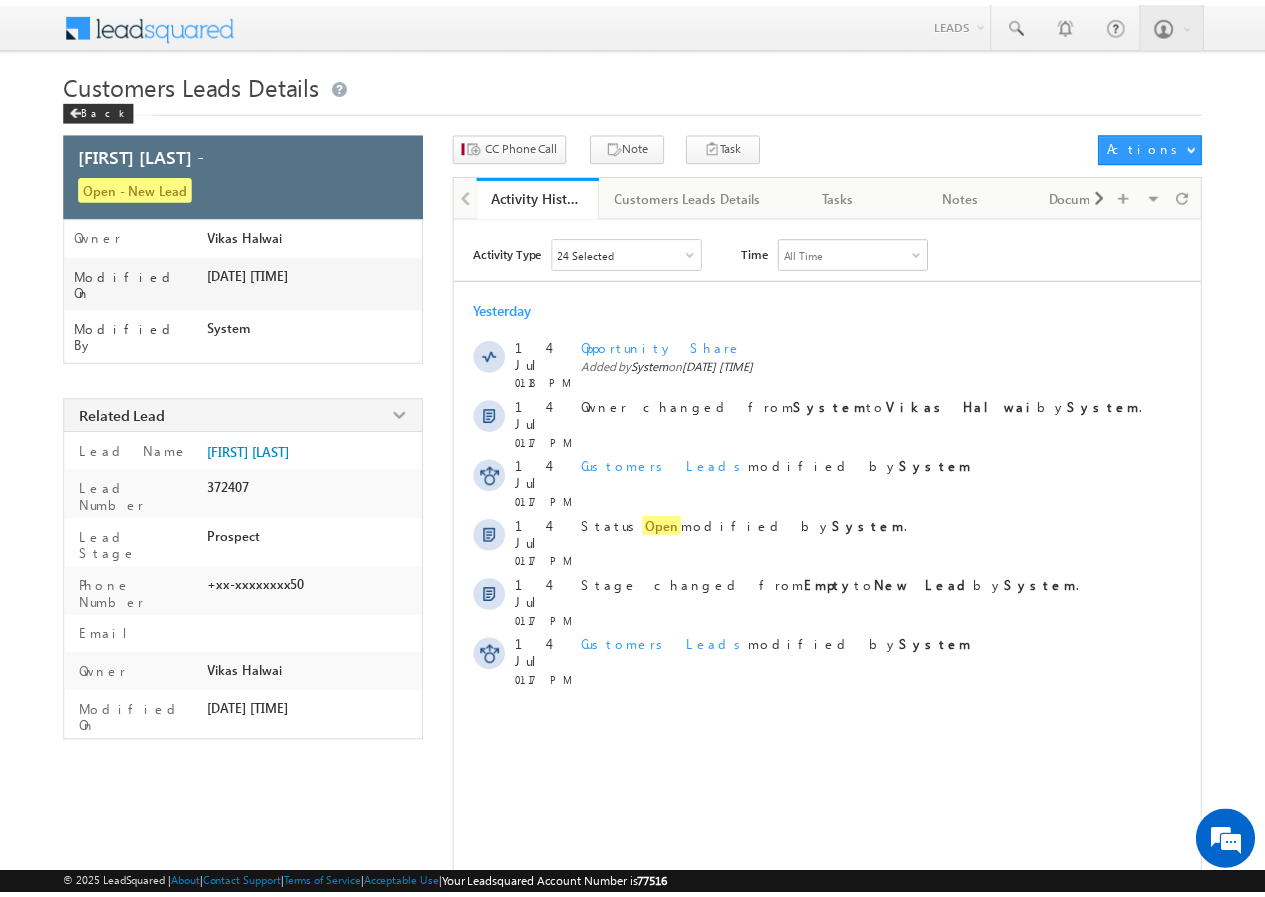 scroll, scrollTop: 0, scrollLeft: 0, axis: both 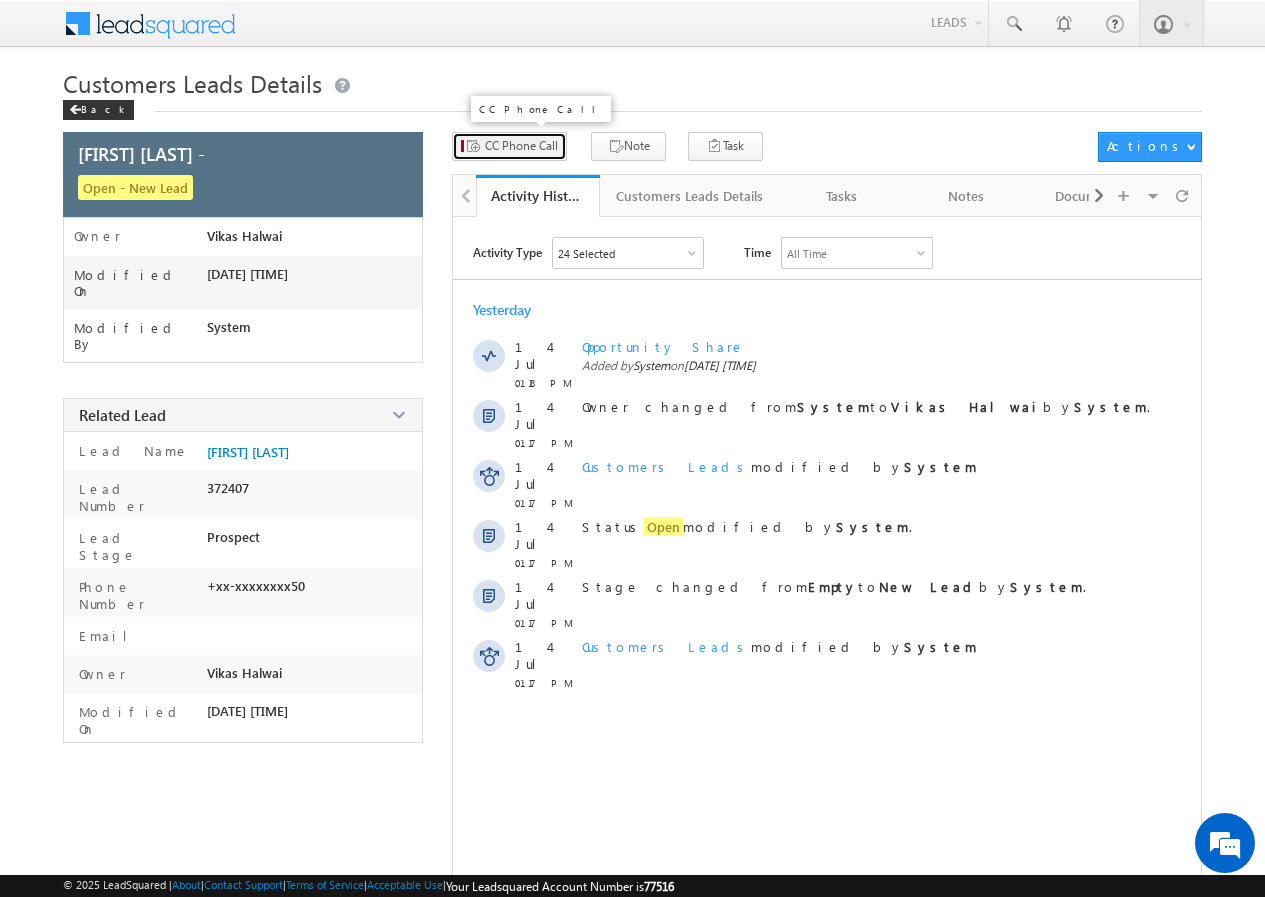click on "CC Phone Call" at bounding box center (521, 146) 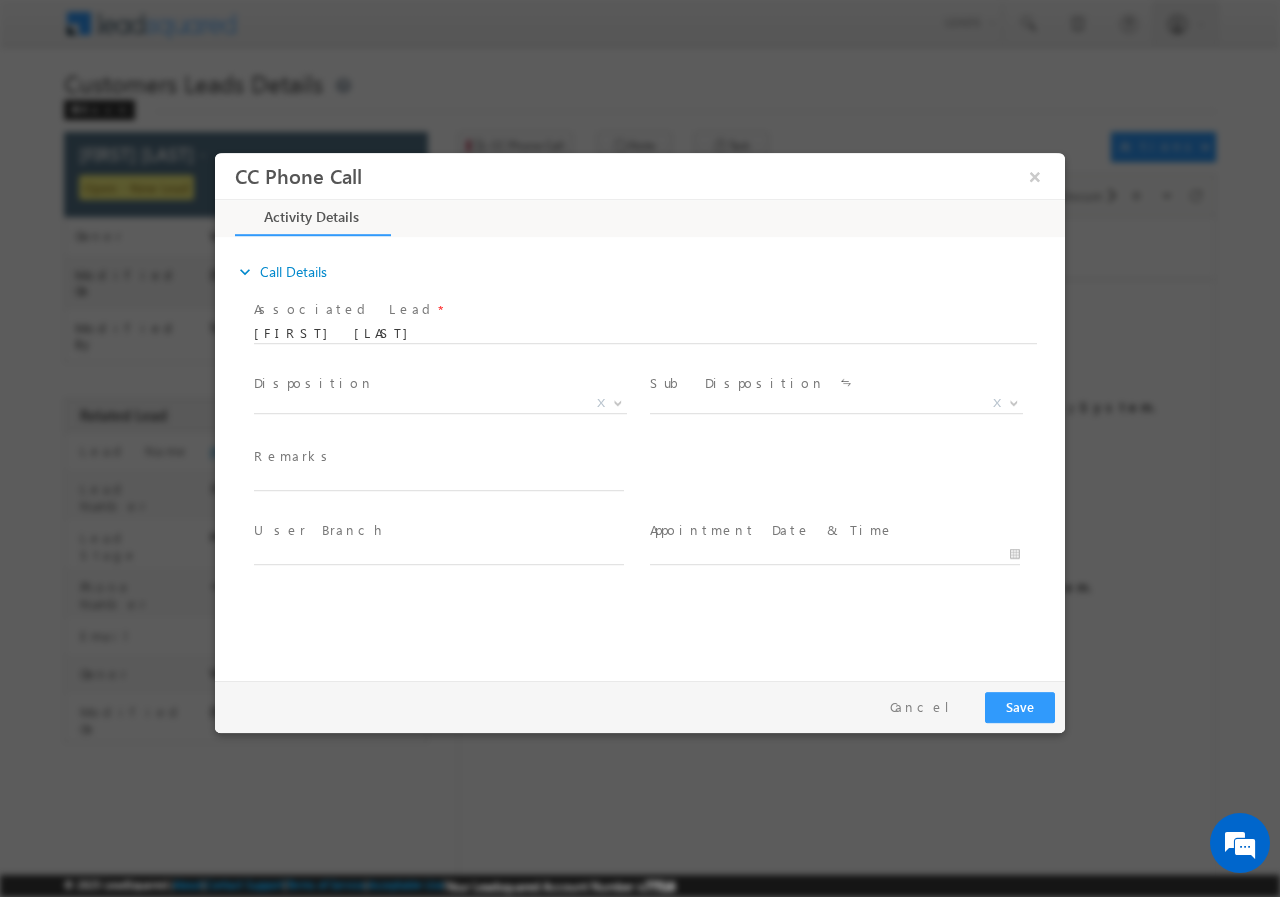 scroll, scrollTop: 0, scrollLeft: 0, axis: both 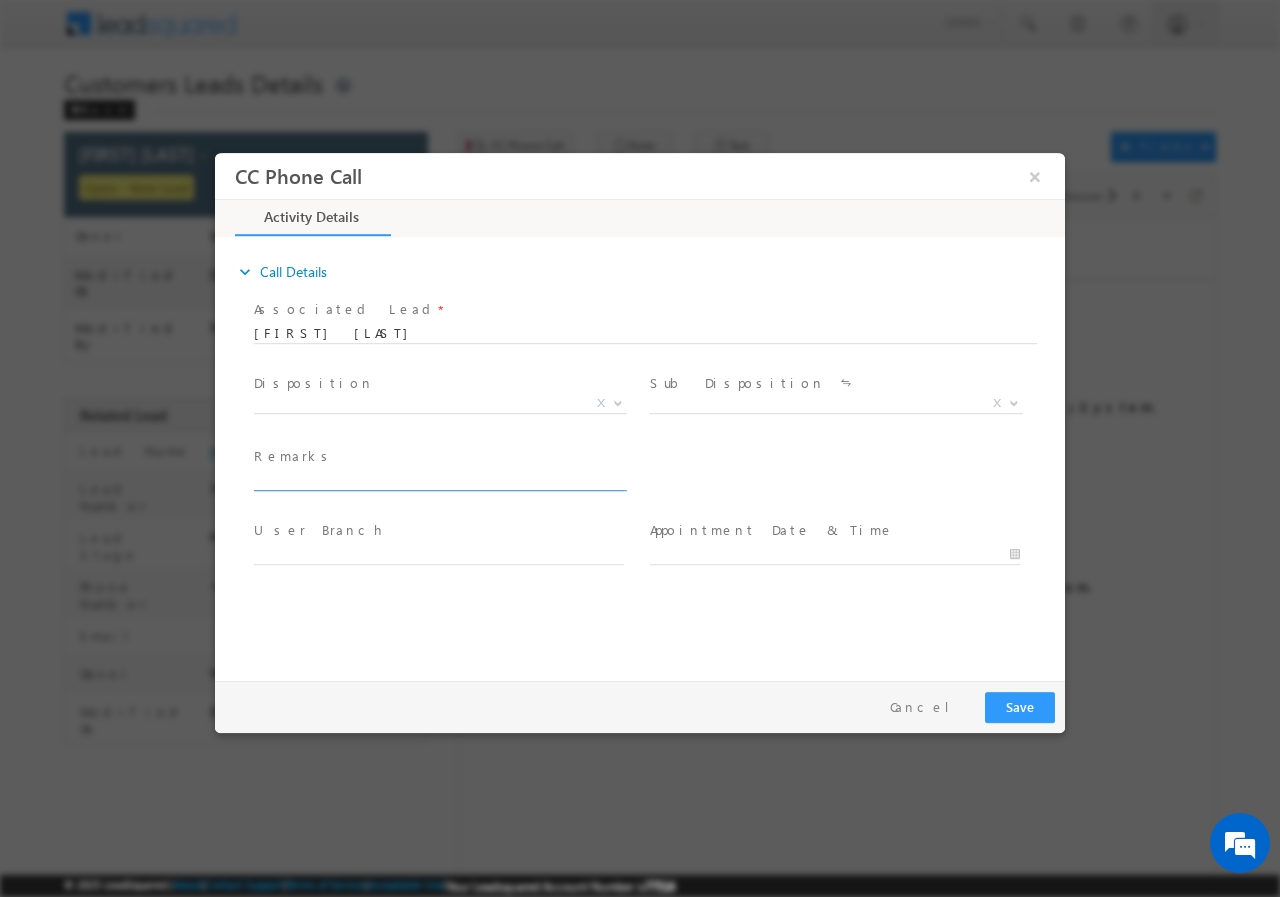 click at bounding box center [439, 480] 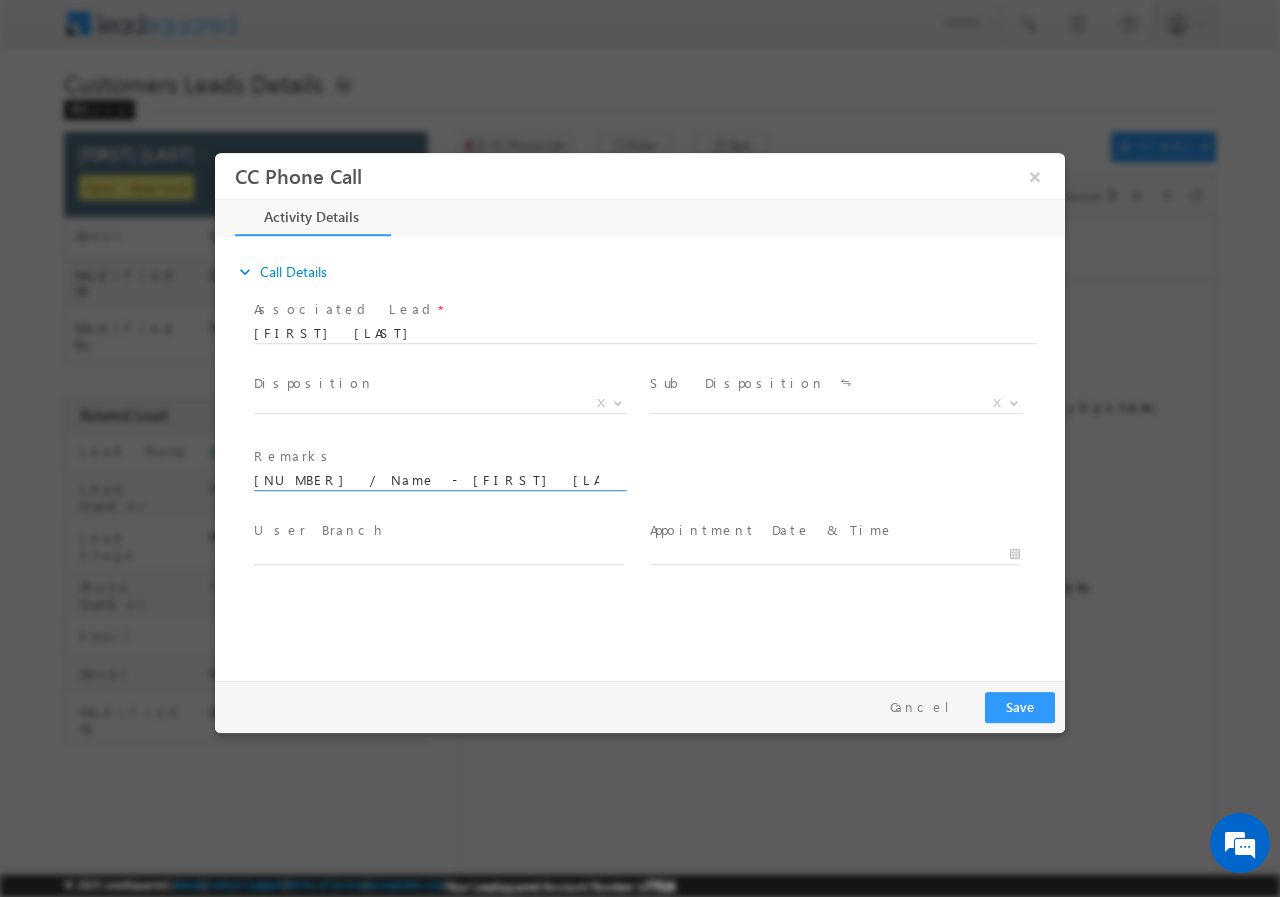 scroll, scrollTop: 0, scrollLeft: 823, axis: horizontal 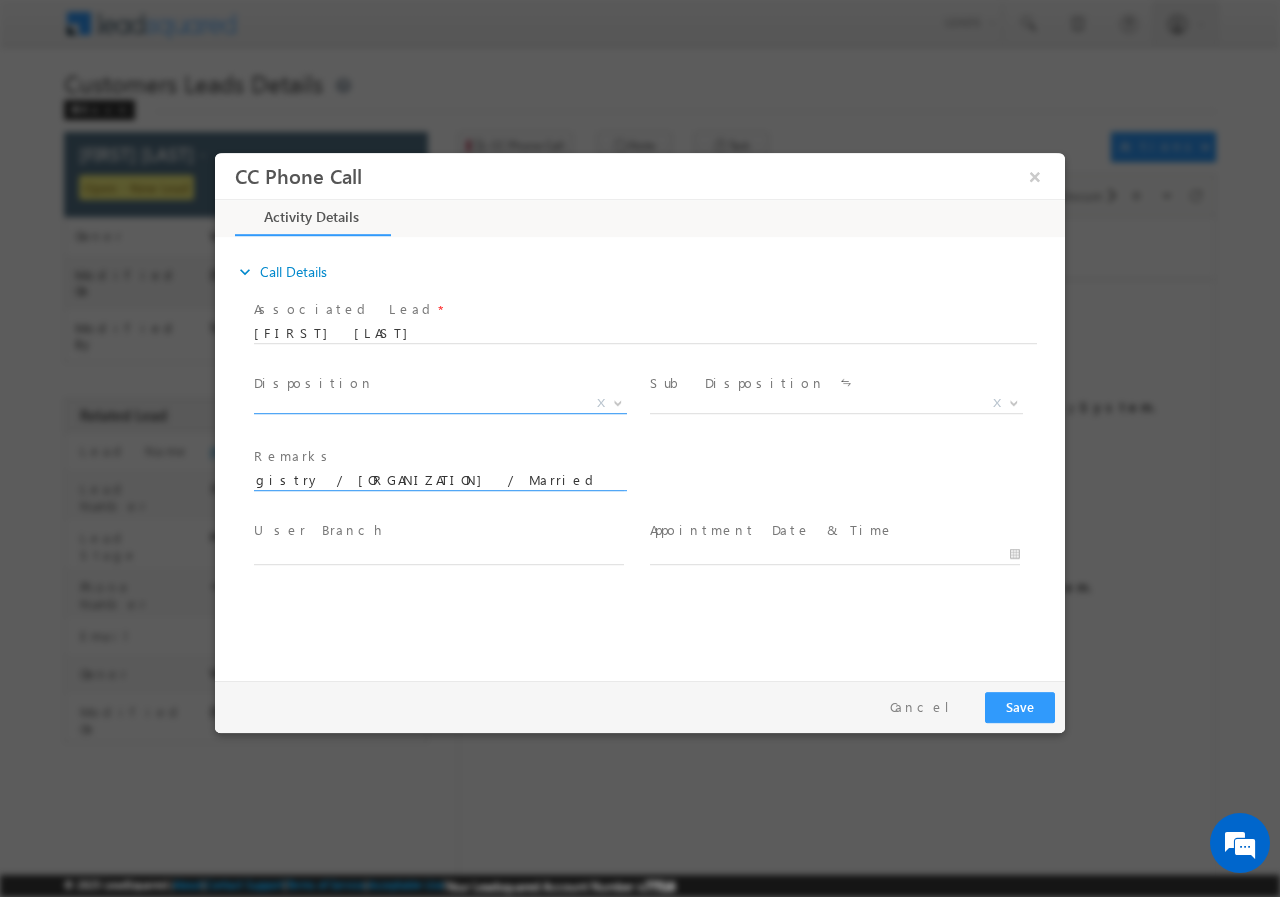 type on "576895 / Name - Himanshu Maheshwari / Lv - 14lac / pv - 10lac / registry / Nagar Nigam / Married - age 34 / brother - dhaval maheshwari : age 38 yr / job Madhusudan dairy / income - 16k / cash / Add -" 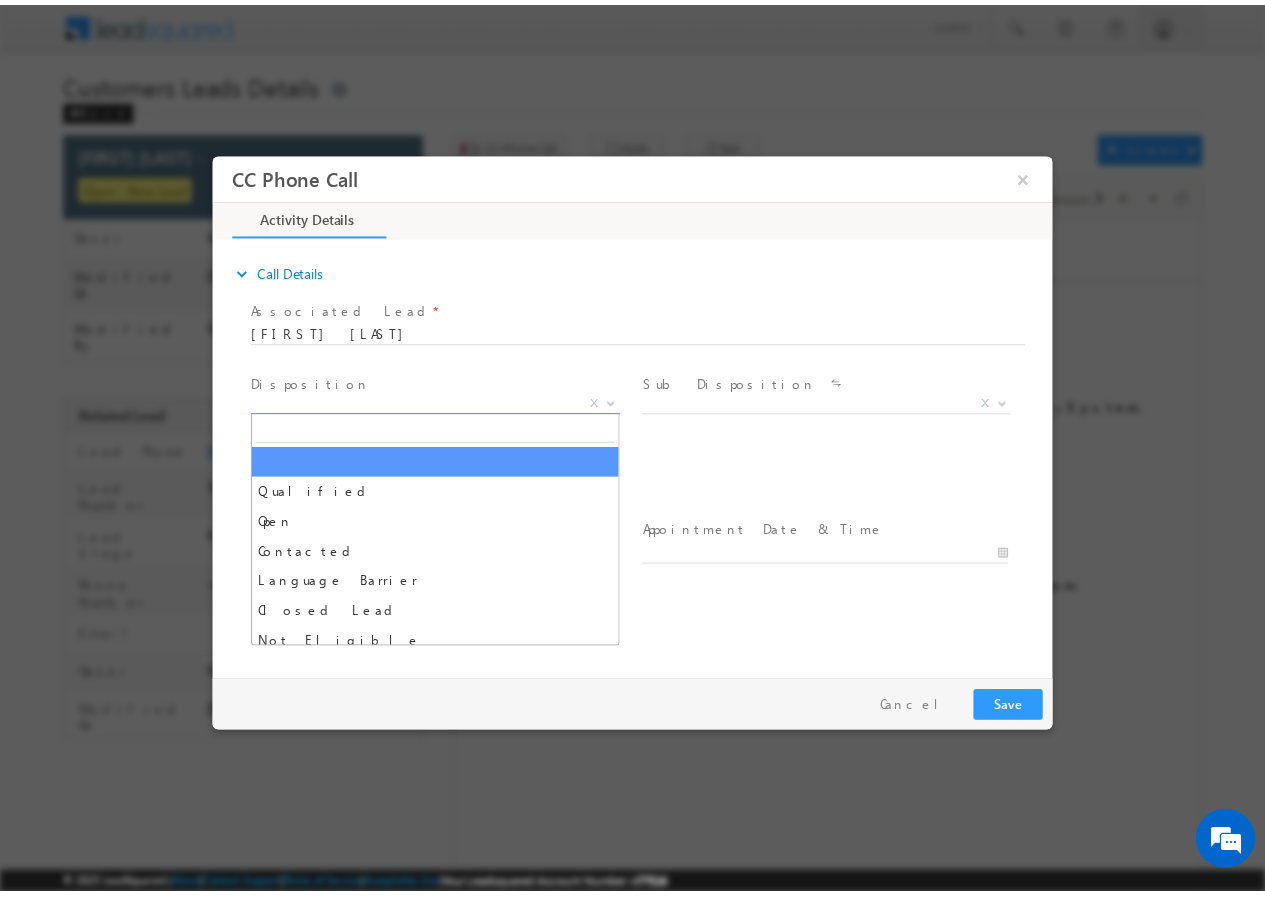 scroll, scrollTop: 0, scrollLeft: 0, axis: both 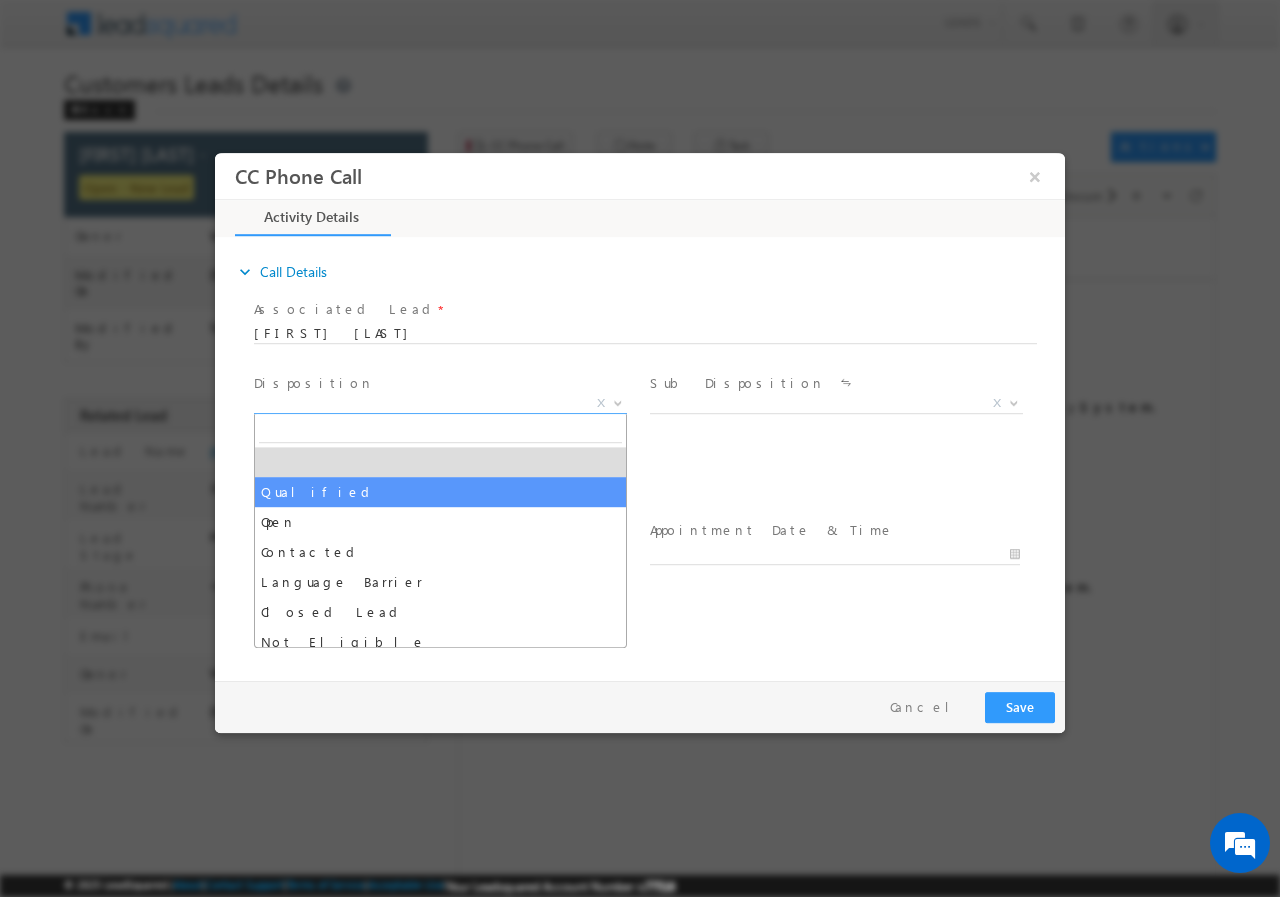 select on "Qualified" 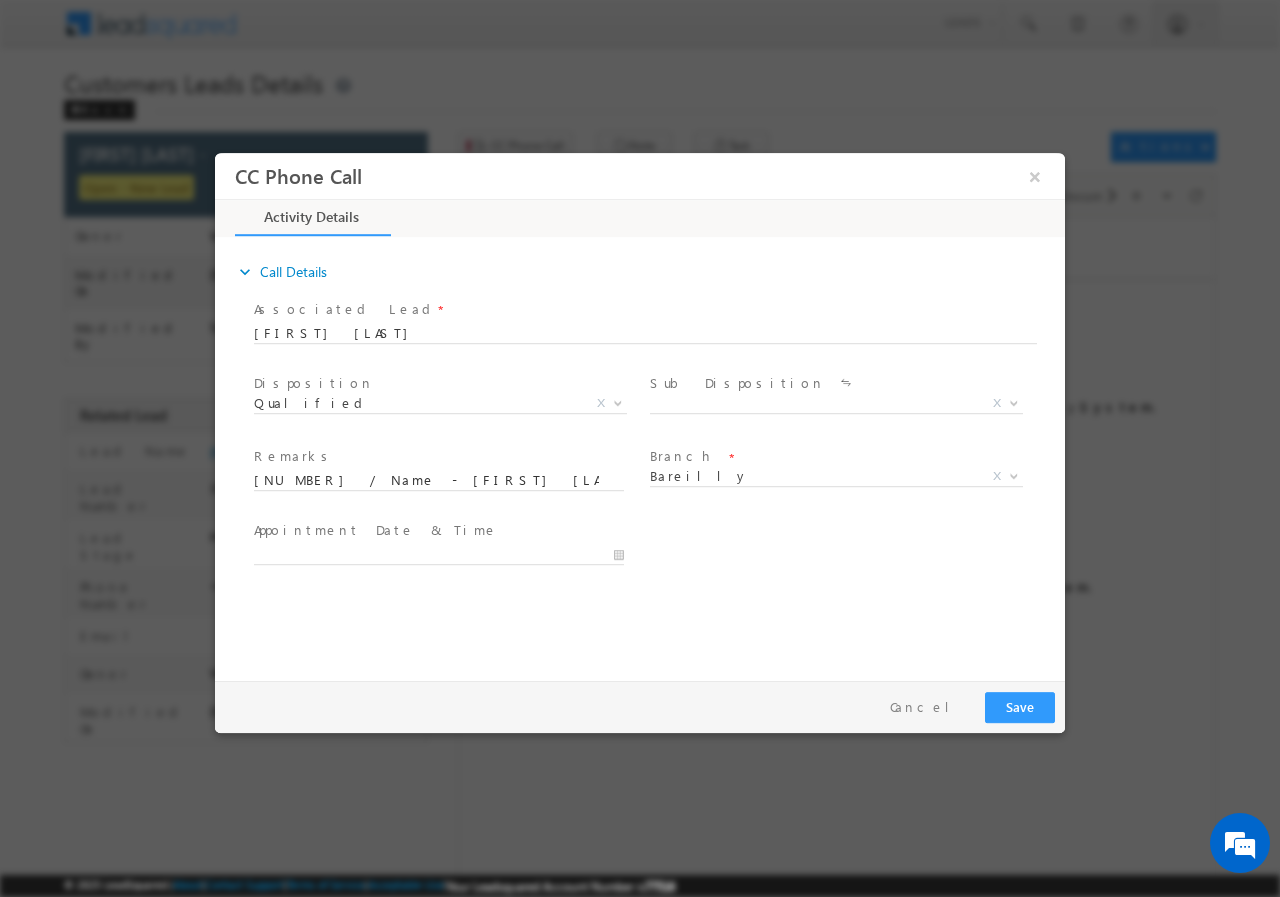 click on "Sub Disposition" at bounding box center (737, 382) 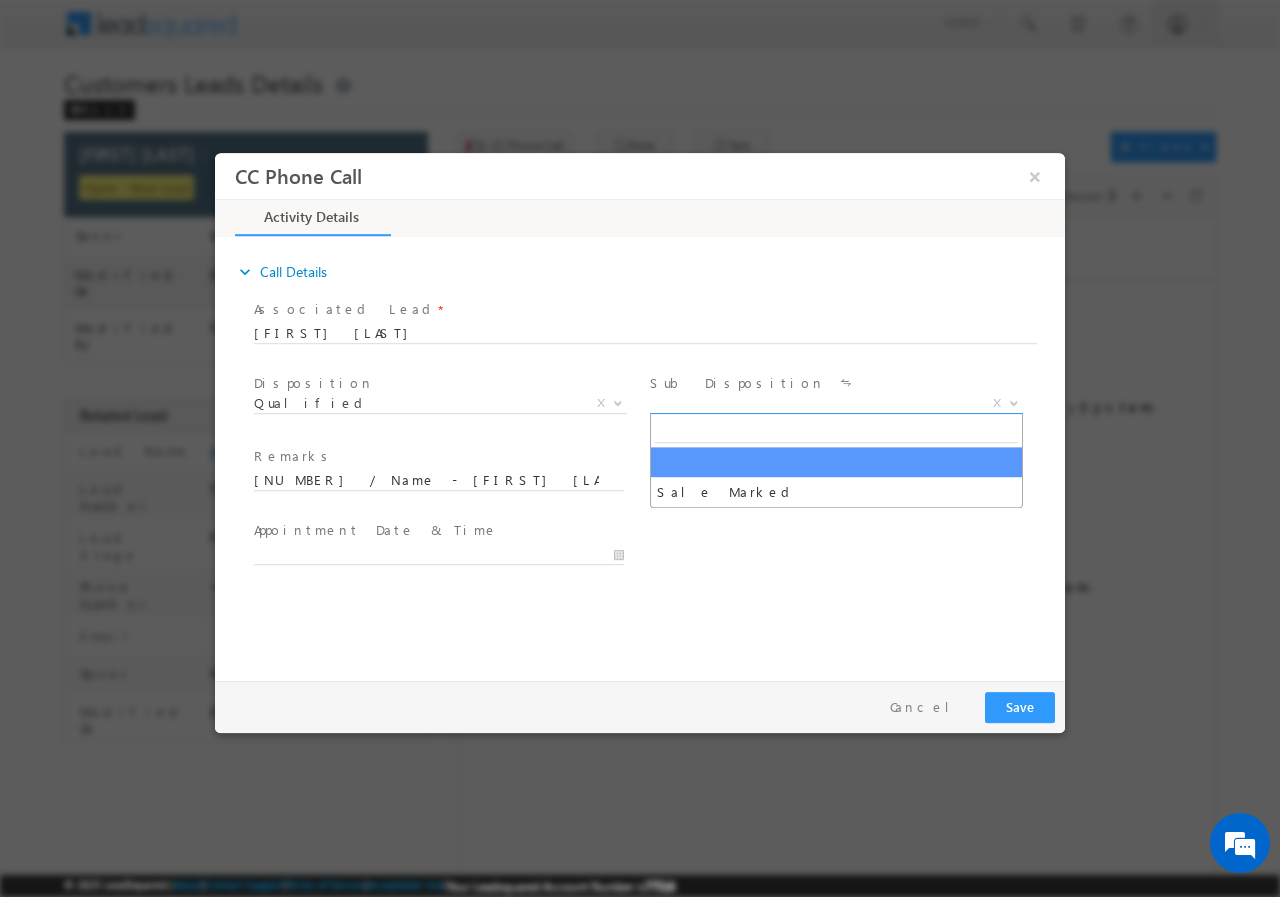 click on "X" at bounding box center [836, 403] 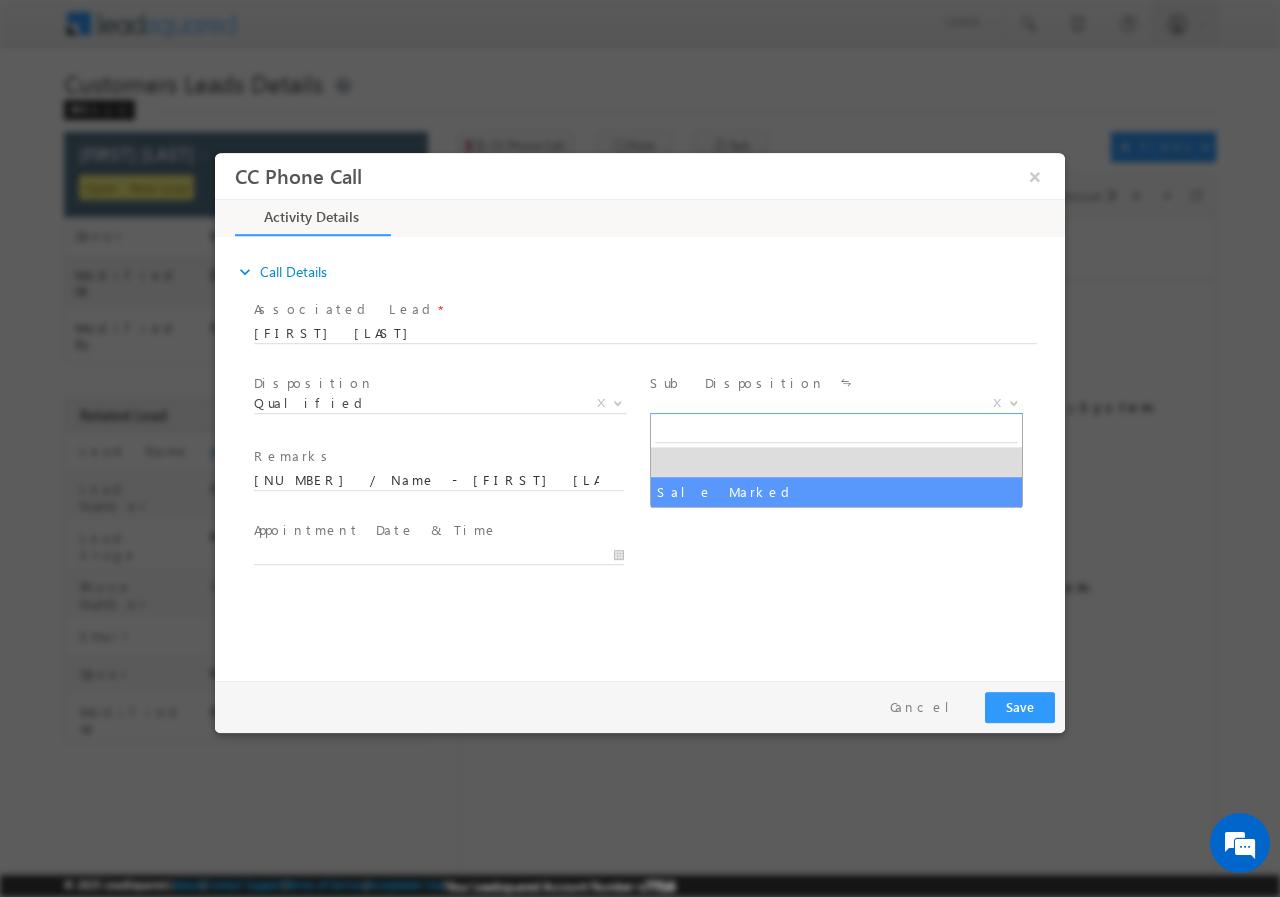 select on "Sale Marked" 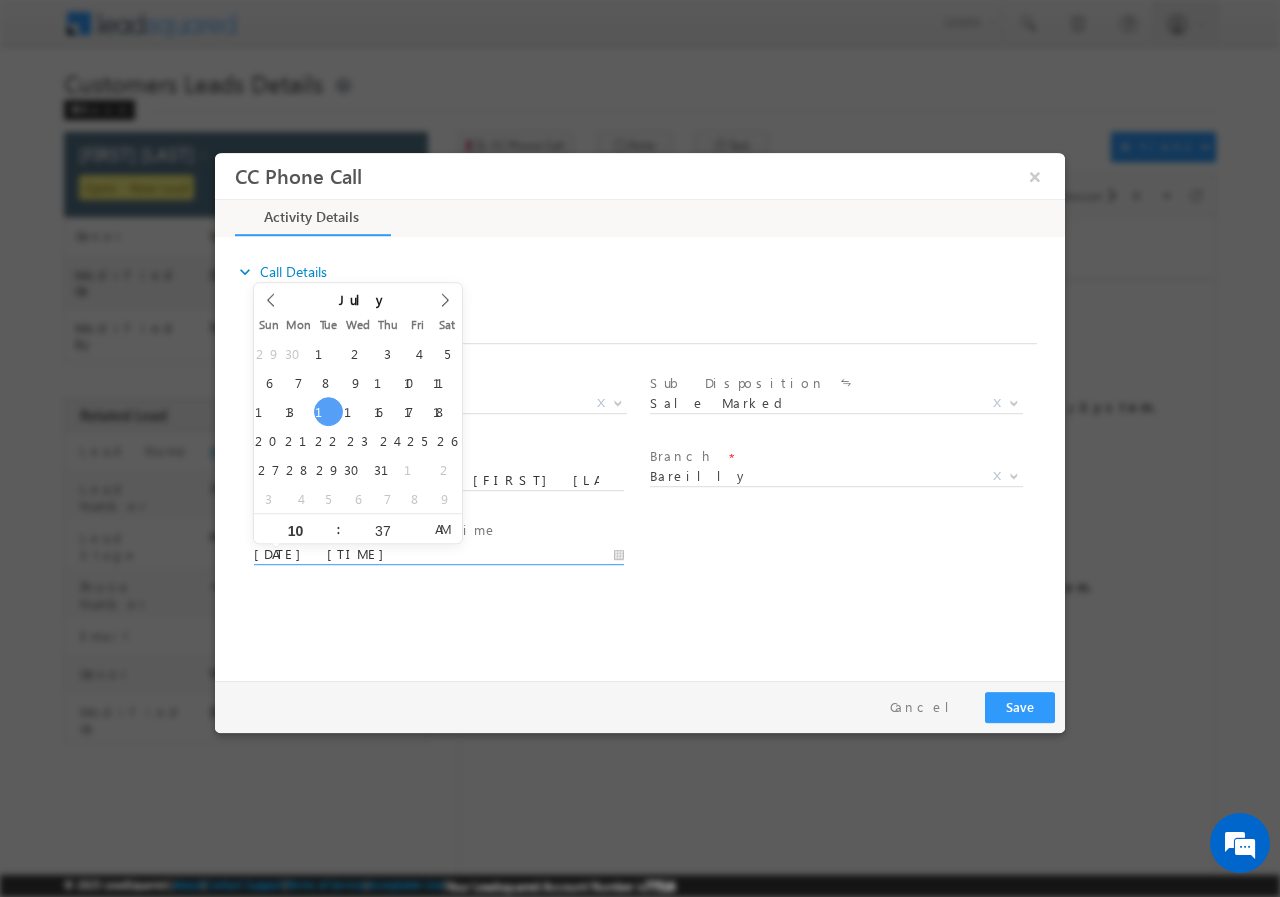 click on "07/15/2025 10:37 AM" at bounding box center (439, 554) 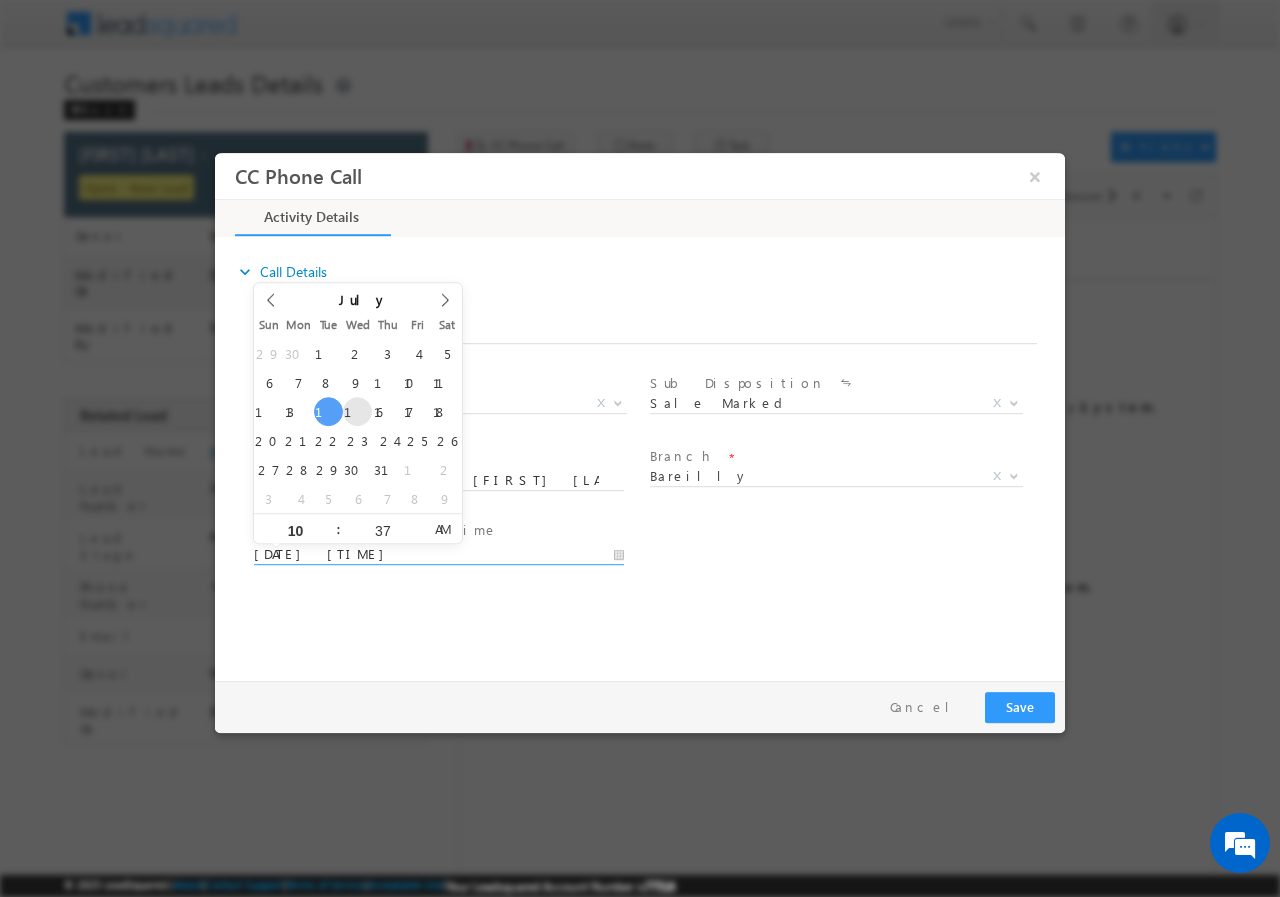 type on "07/16/2025 10:37 AM" 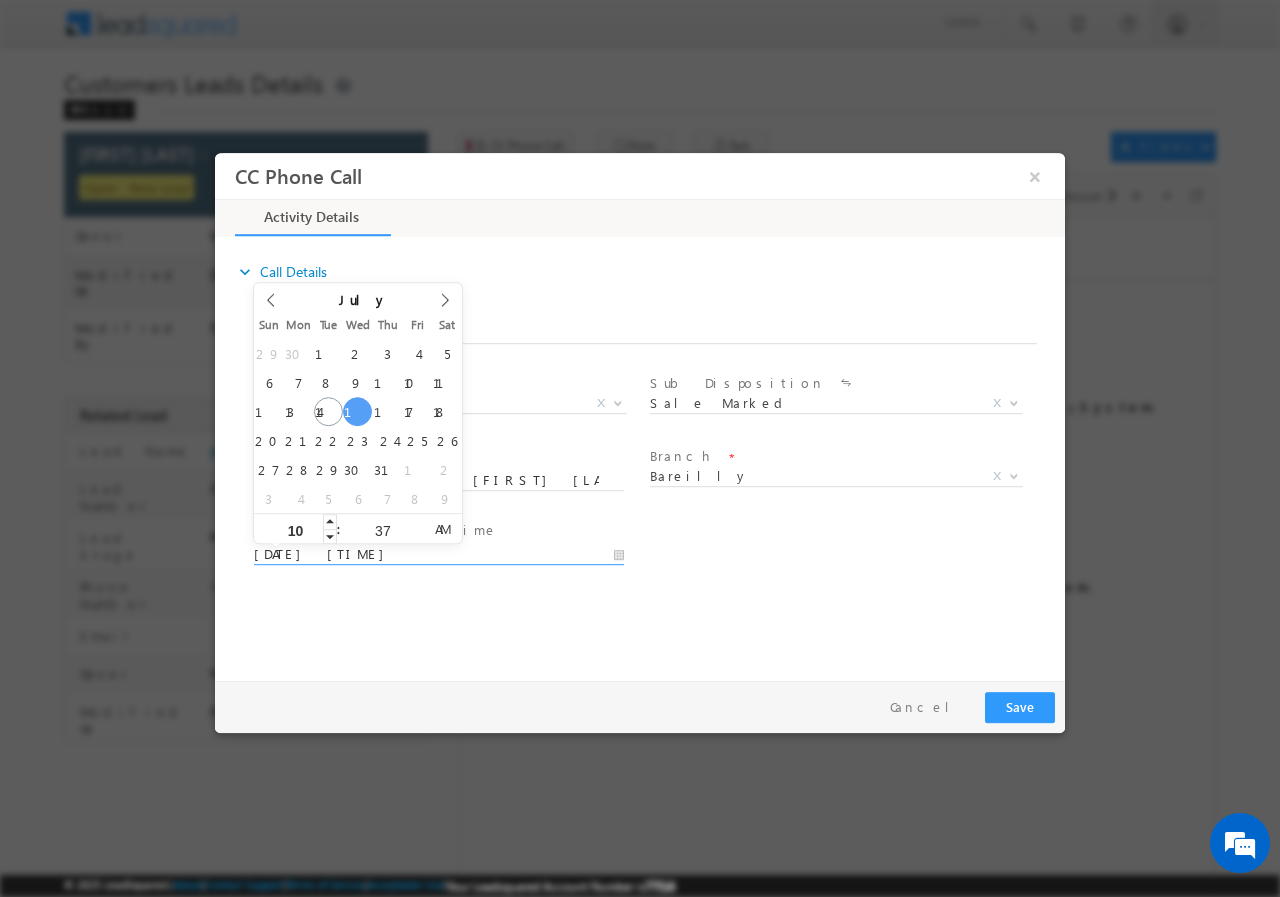 click on "10" at bounding box center (295, 528) 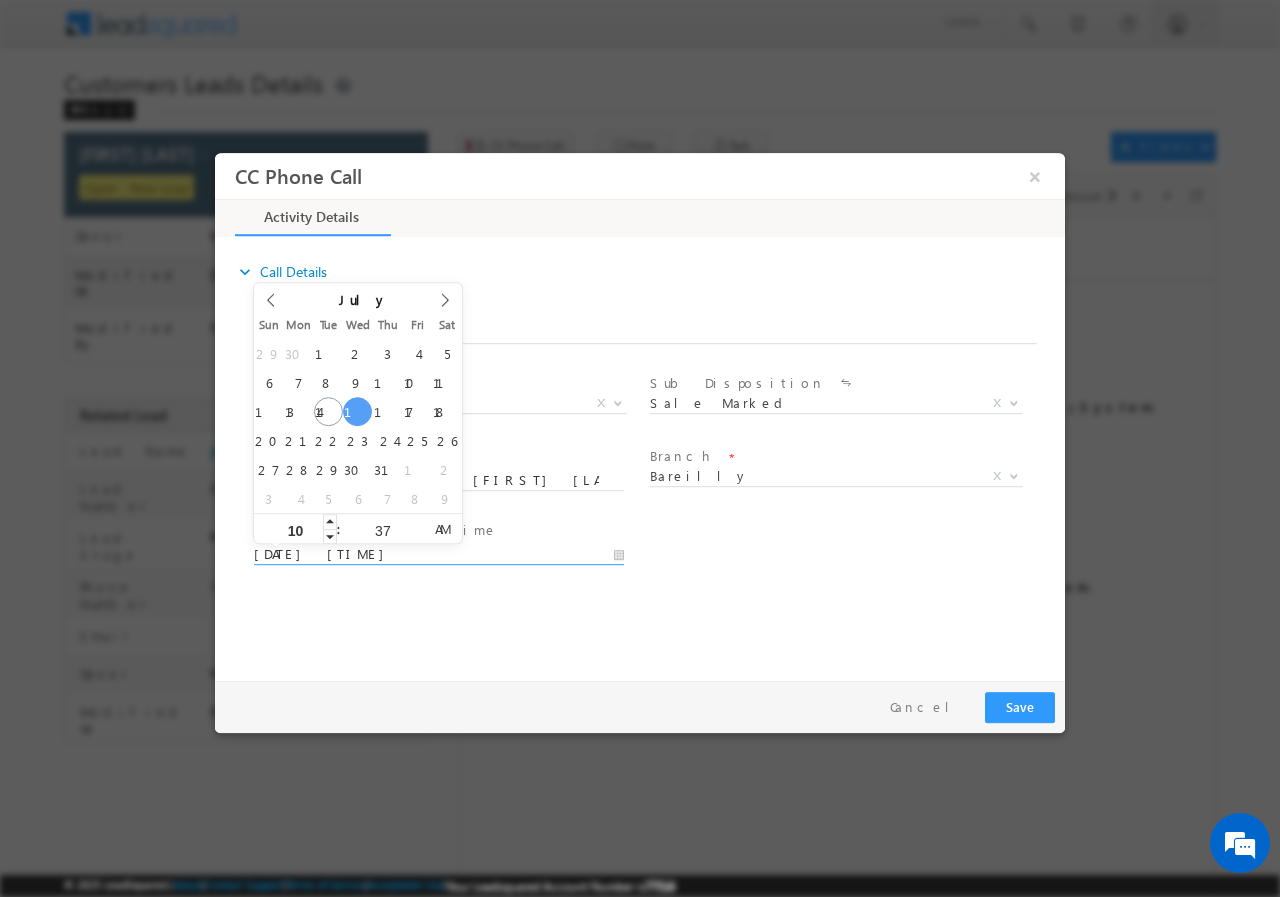 click on "10" at bounding box center (295, 529) 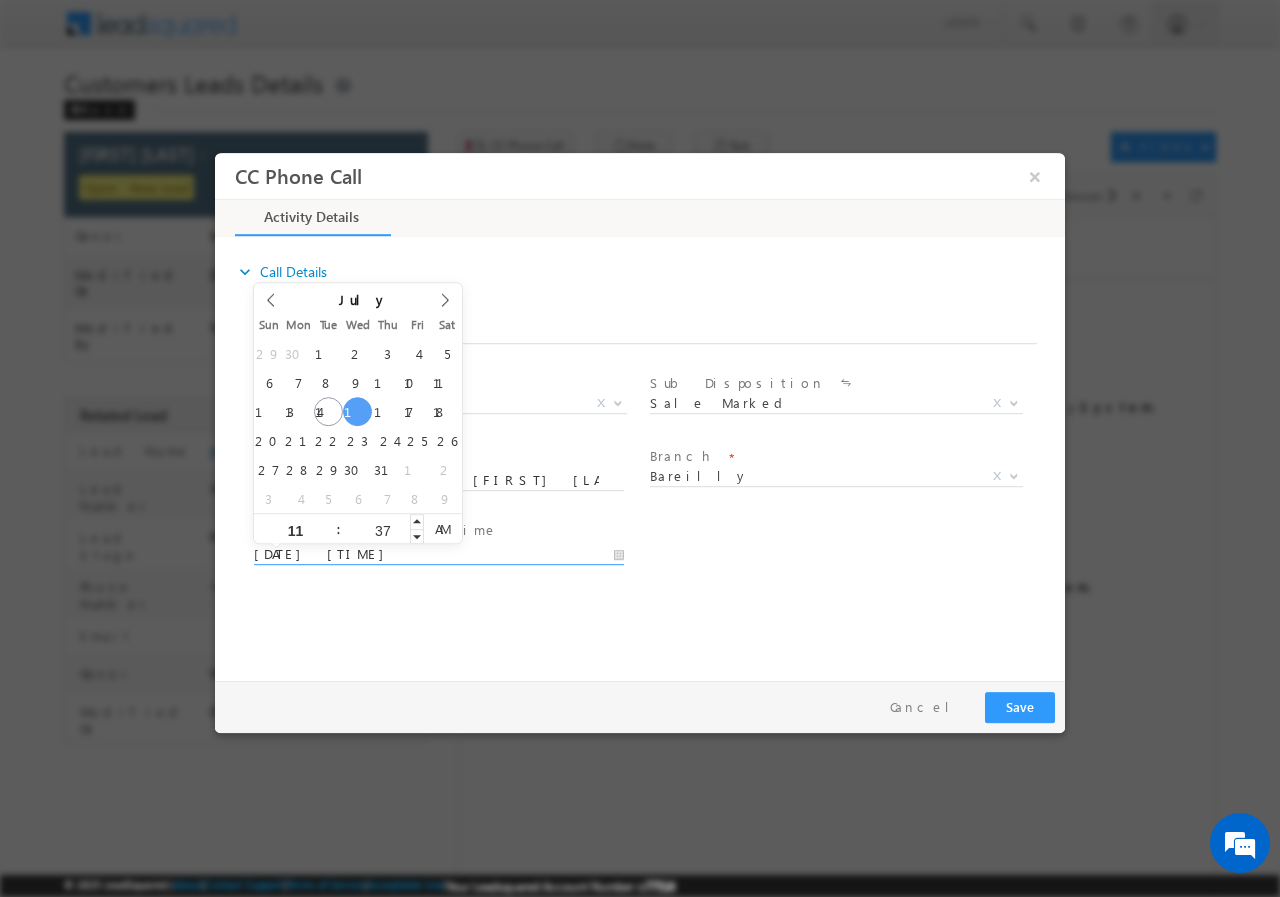 type on "11" 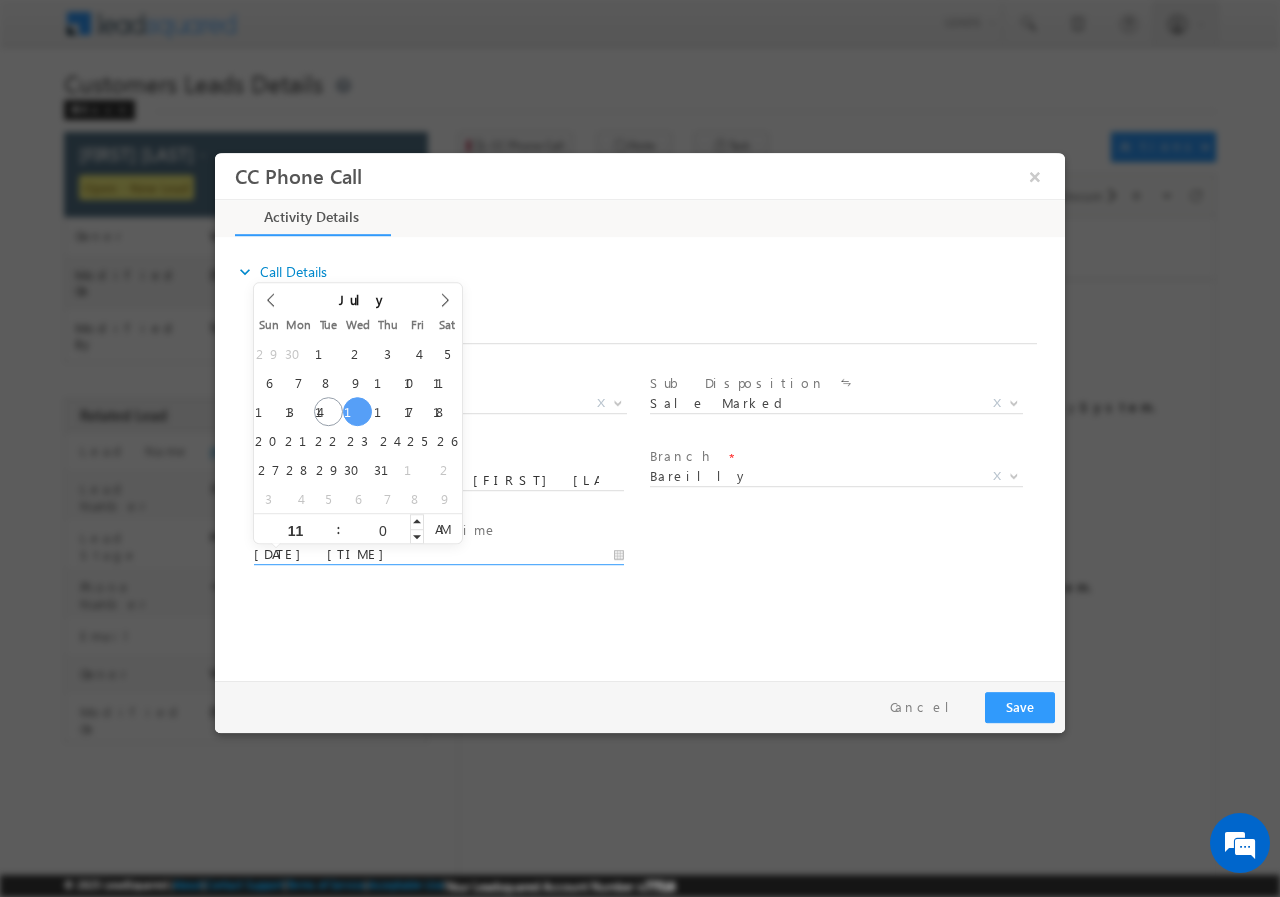 type on "00" 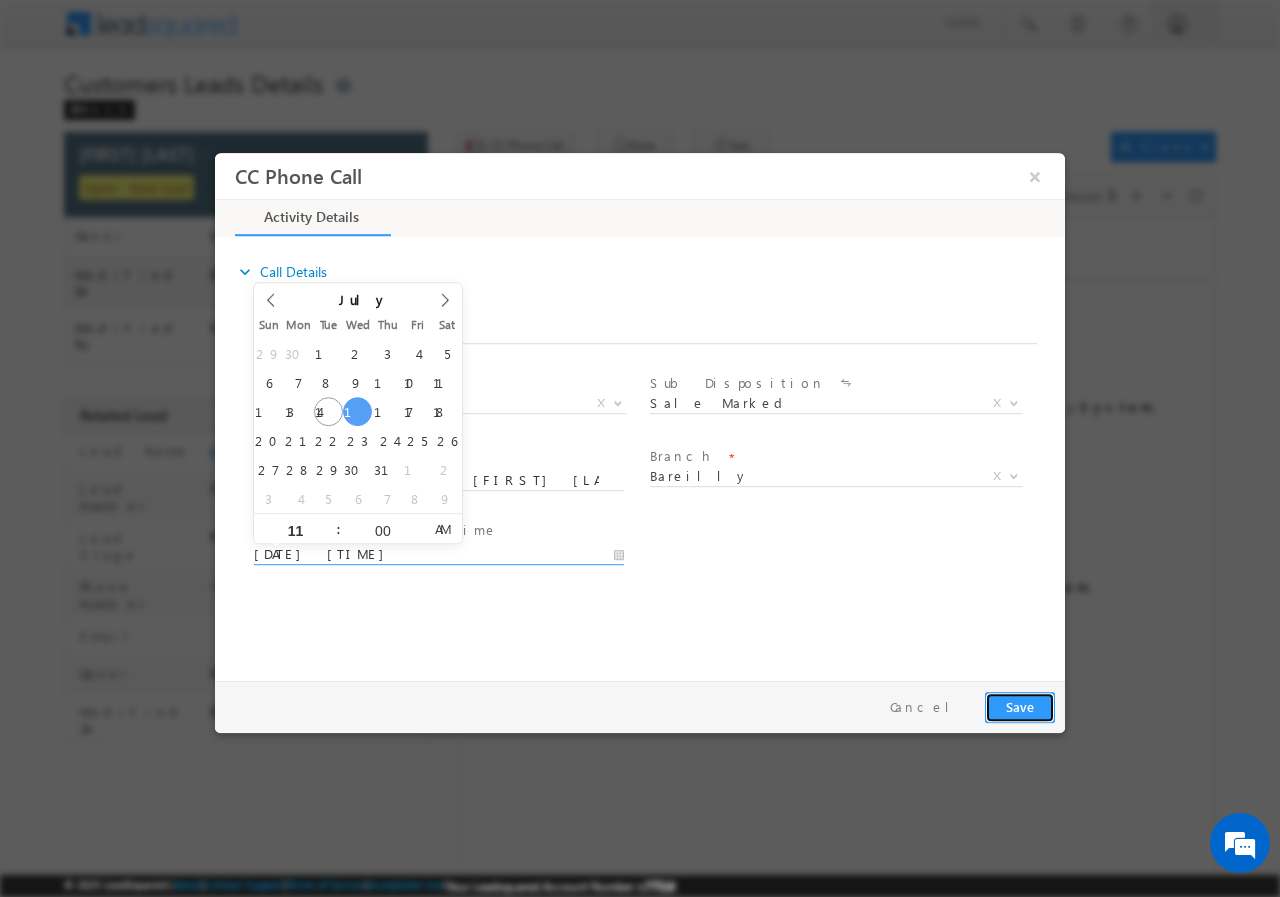 type on "[DATE] [TIME]" 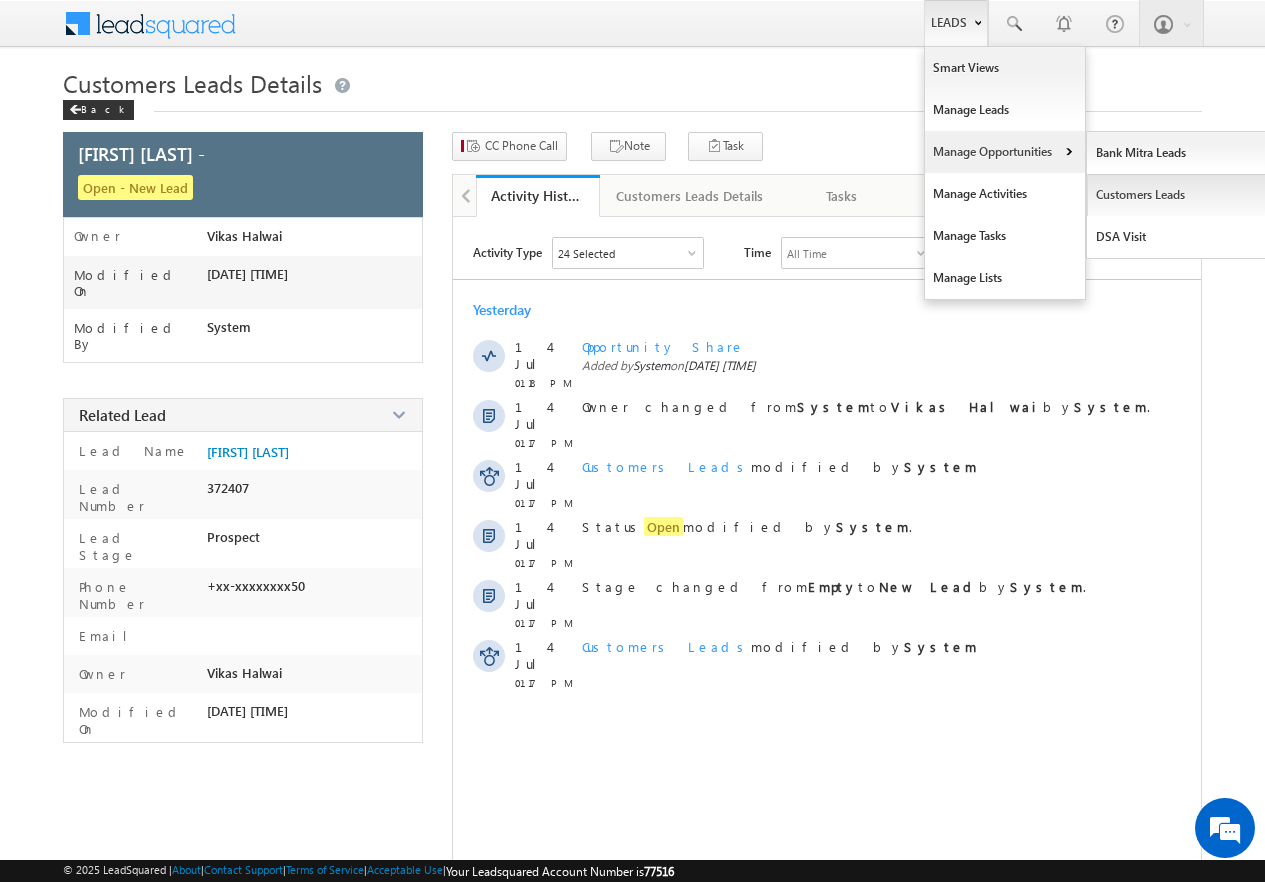 click on "Customers Leads" at bounding box center [1178, 195] 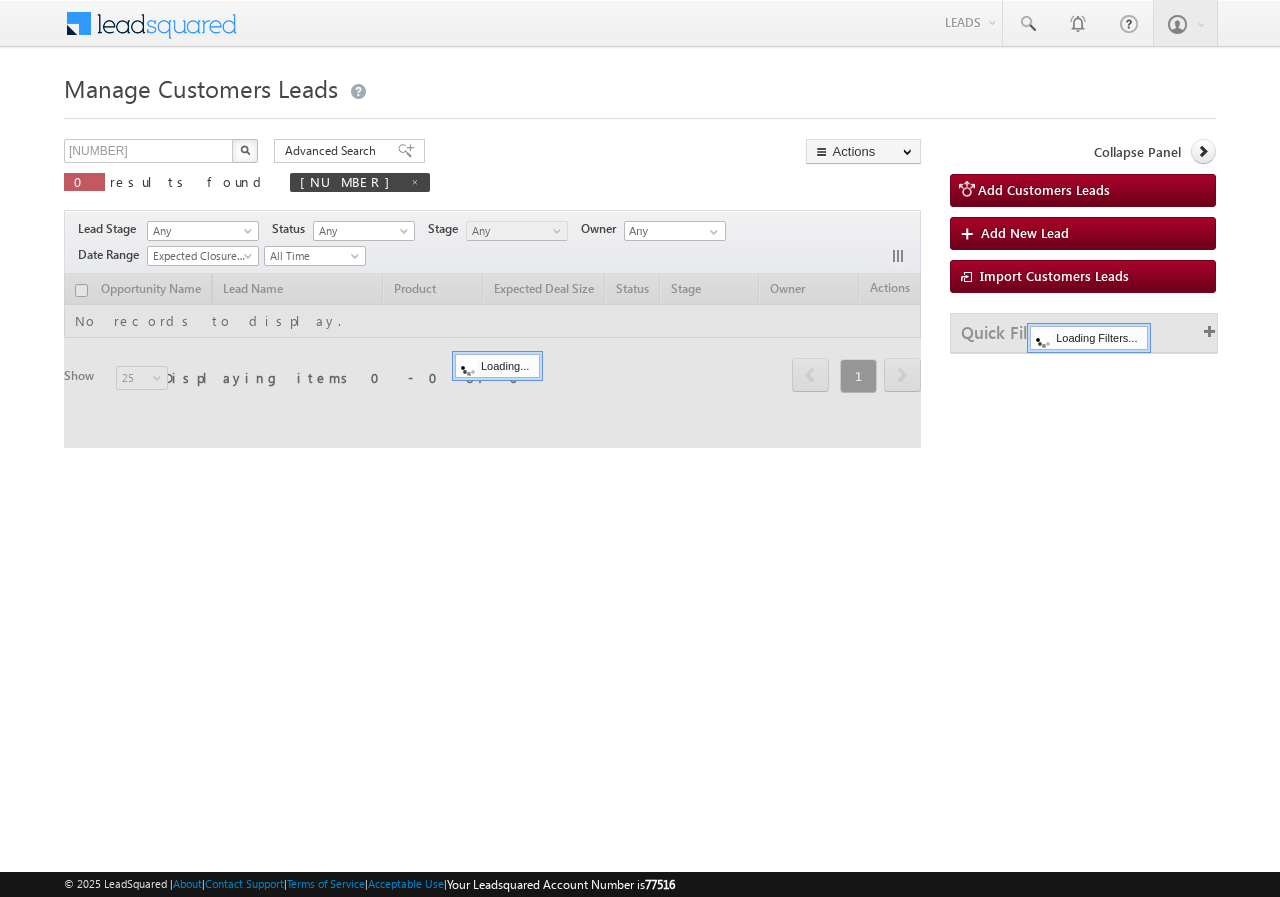 scroll, scrollTop: 0, scrollLeft: 0, axis: both 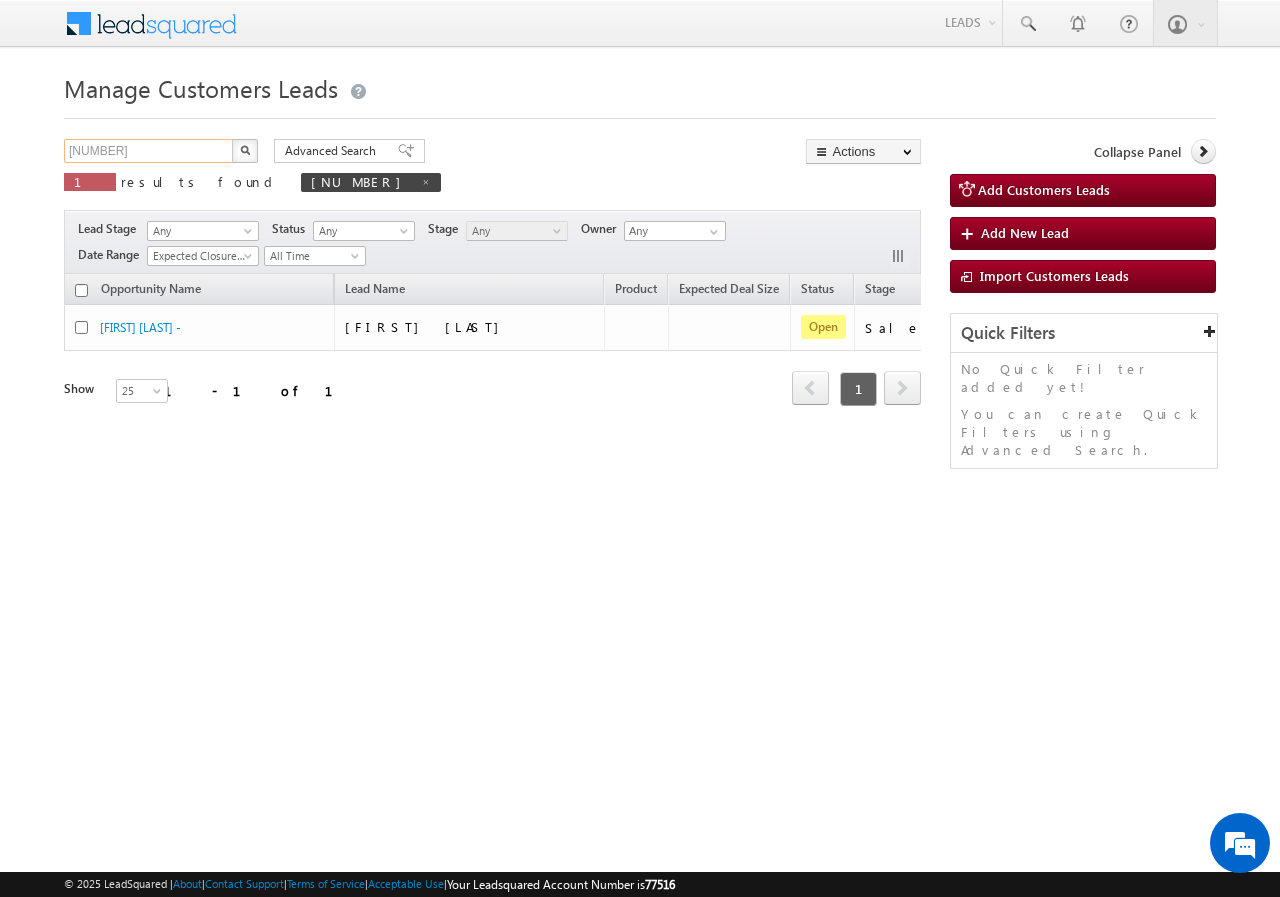 click on "576895" at bounding box center [149, 151] 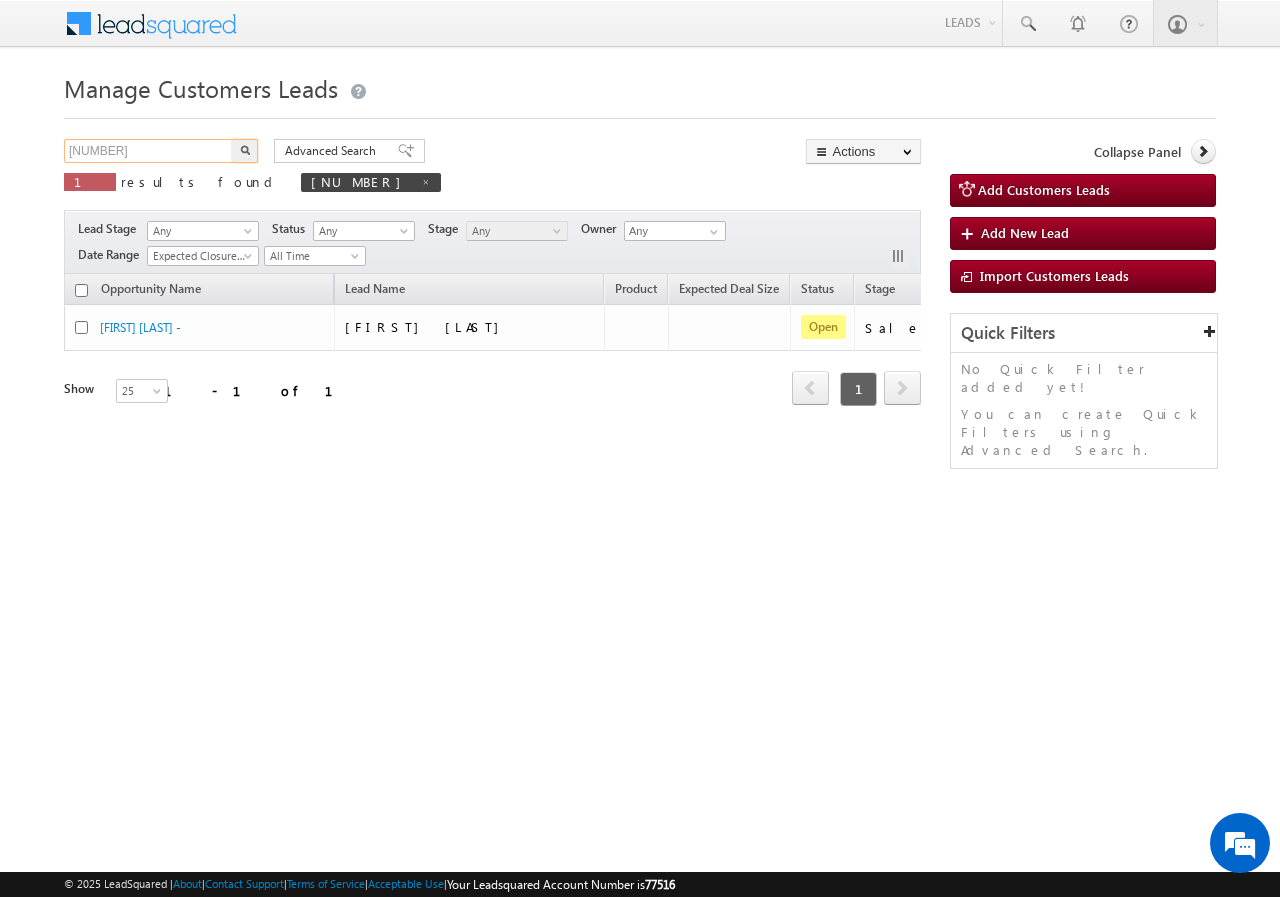 click on "576895" at bounding box center [149, 151] 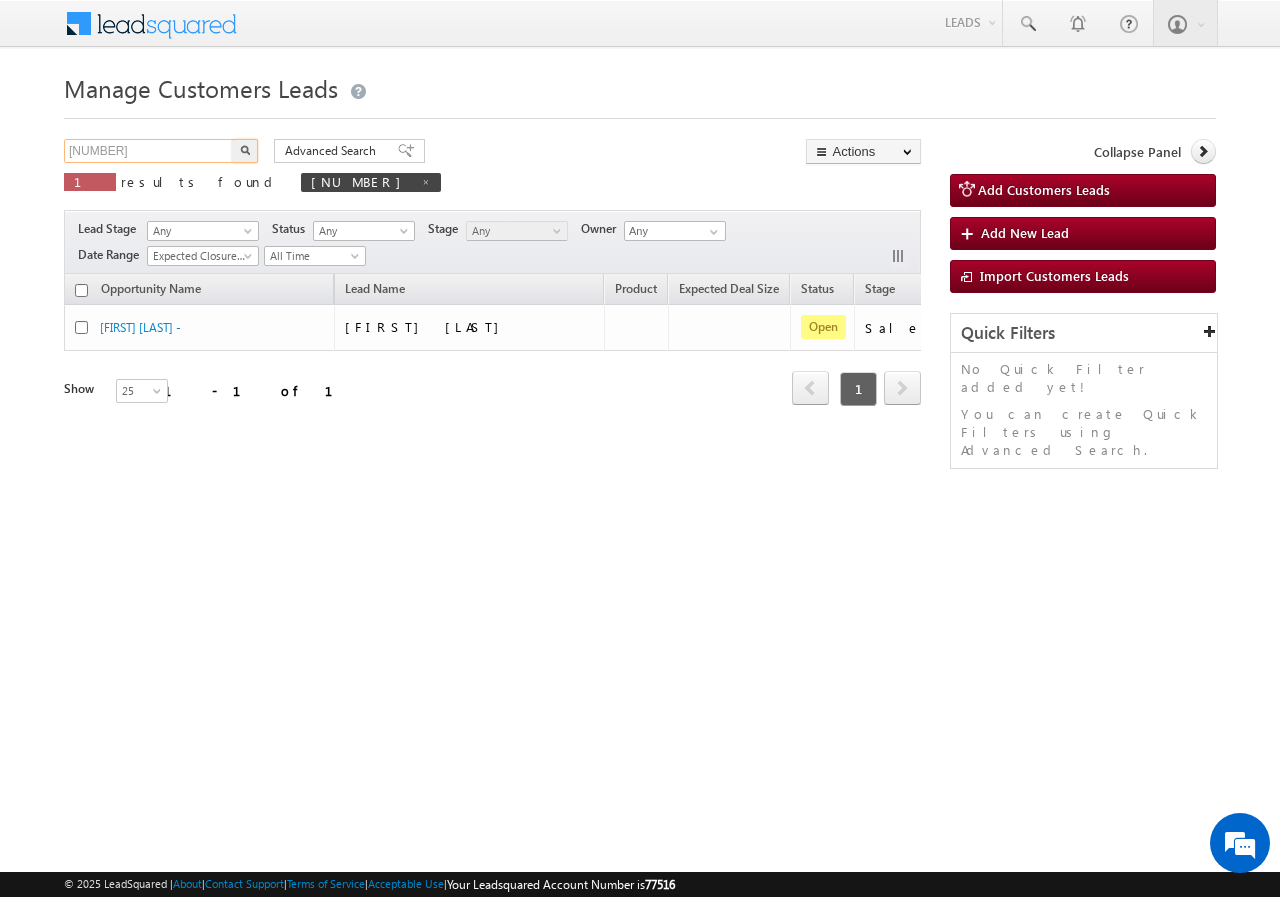 type on "577135" 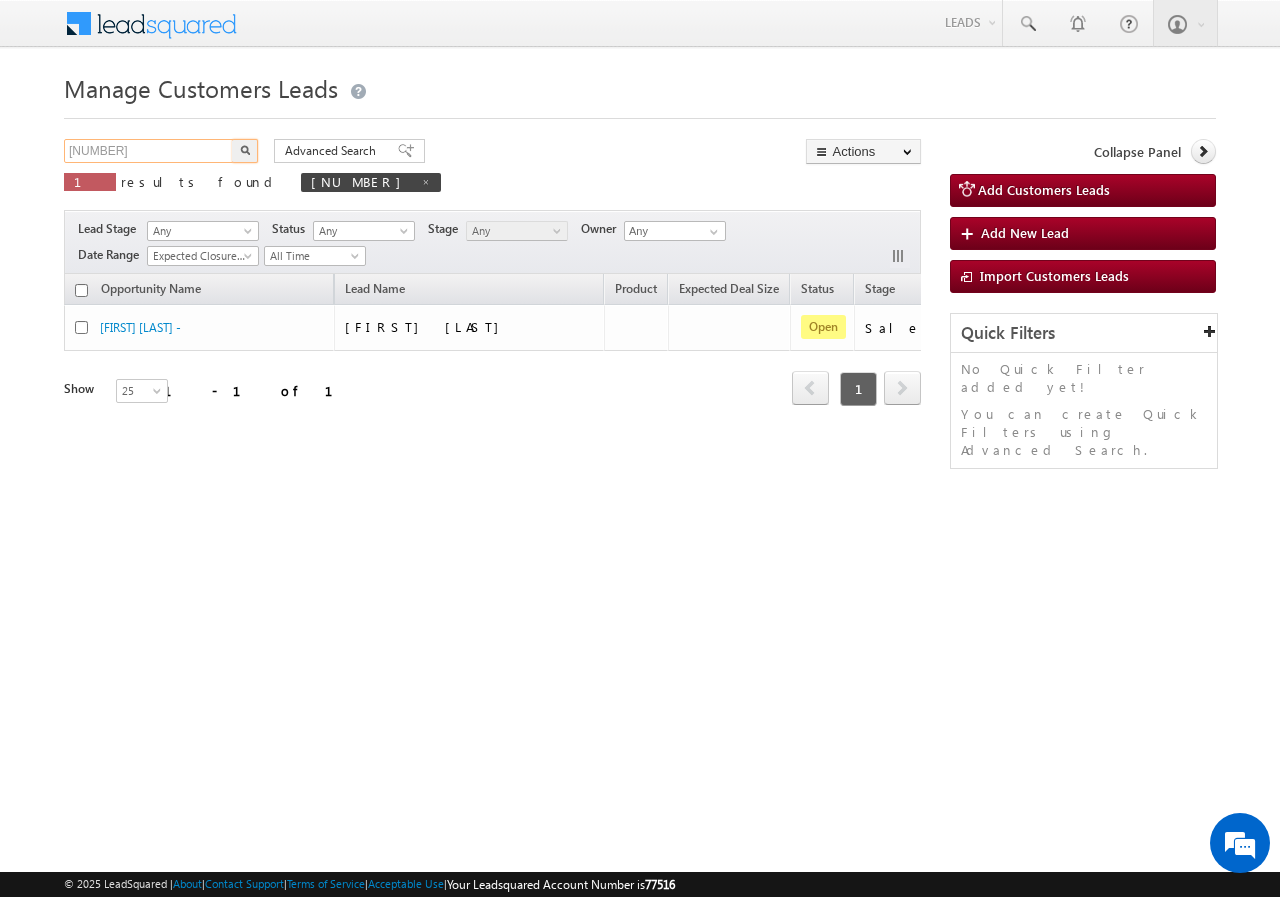 scroll, scrollTop: 0, scrollLeft: 0, axis: both 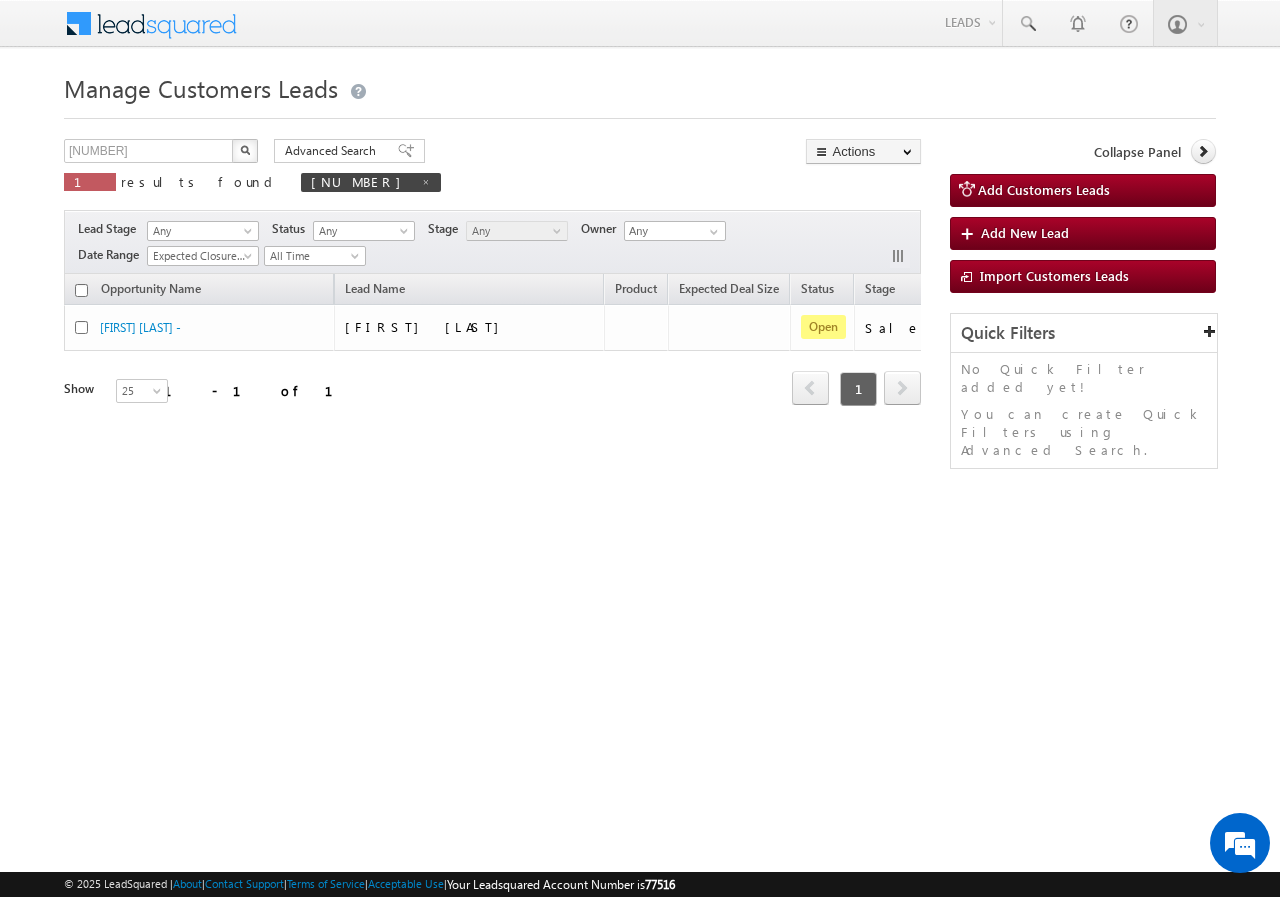 click on "Manage Customers Leads
577135 X   1 results found         576895
Advanced Search
Advanced search results
Actions Export Customers Leads Reset all Filters
Actions Export Customers Leads Bulk Update Change Owner Change Stage Bulk Delete Add Activity Reset all Filters" at bounding box center (640, 317) 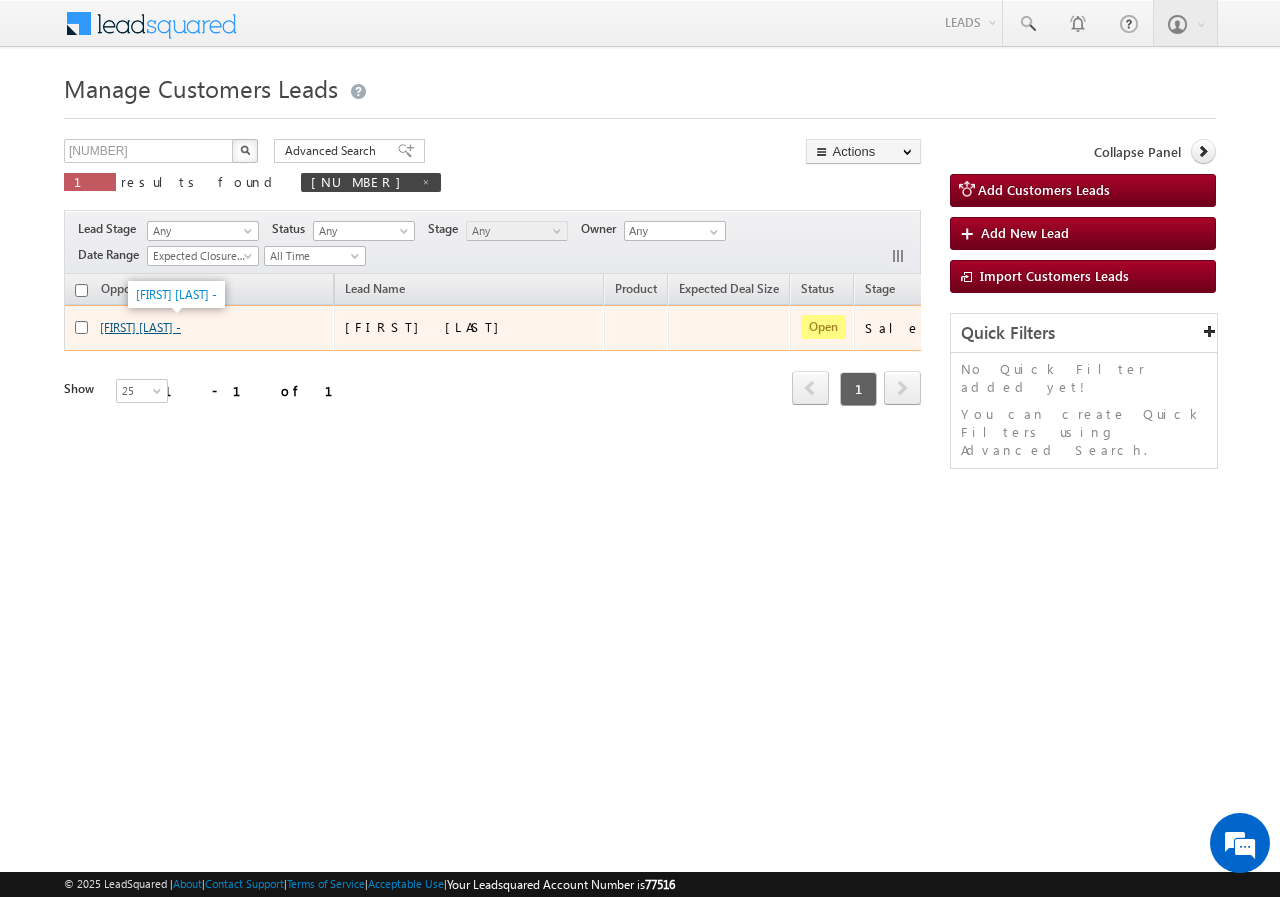 click on "Himanshu Maheshwari  -" at bounding box center [140, 327] 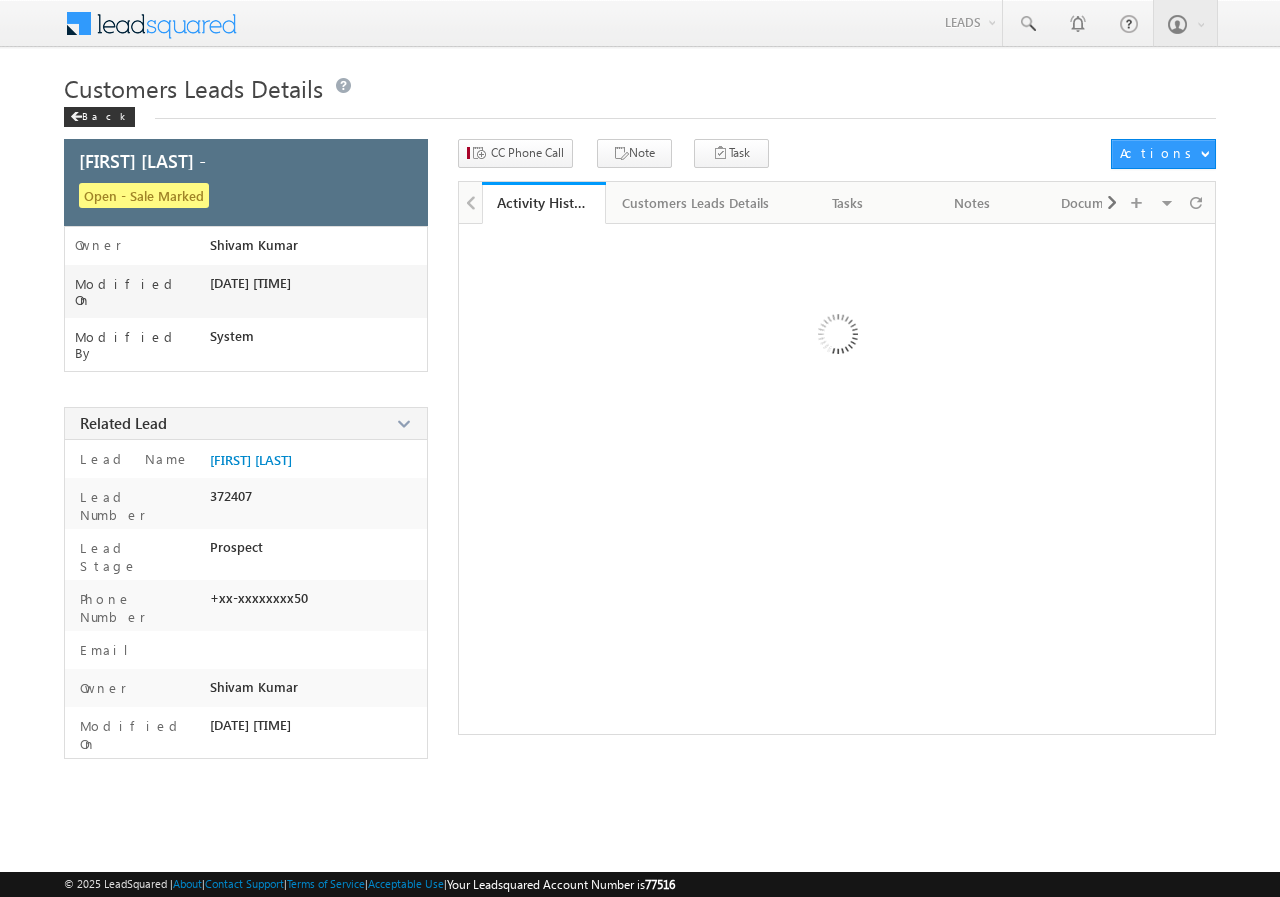scroll, scrollTop: 0, scrollLeft: 0, axis: both 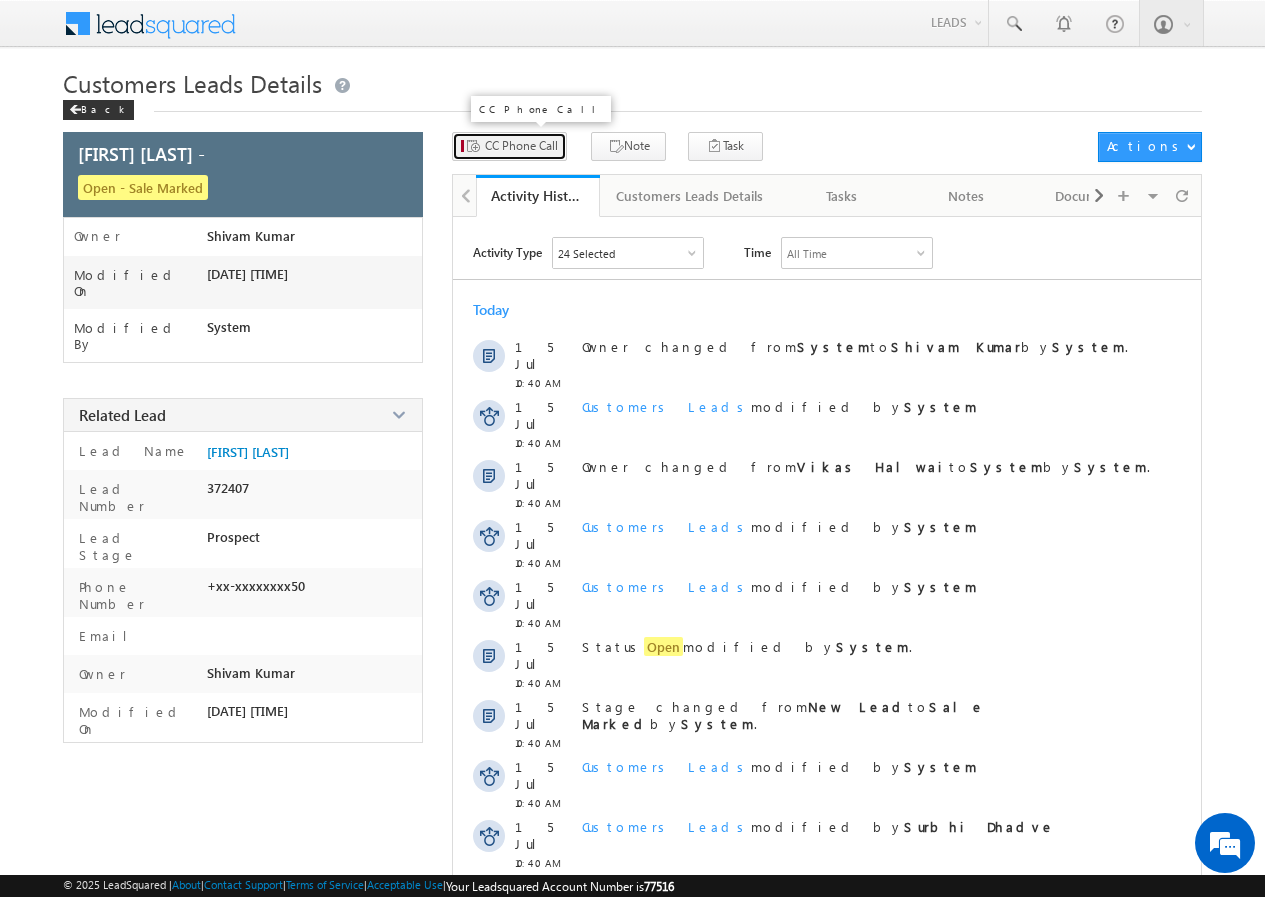 click on "CC Phone Call" at bounding box center [521, 146] 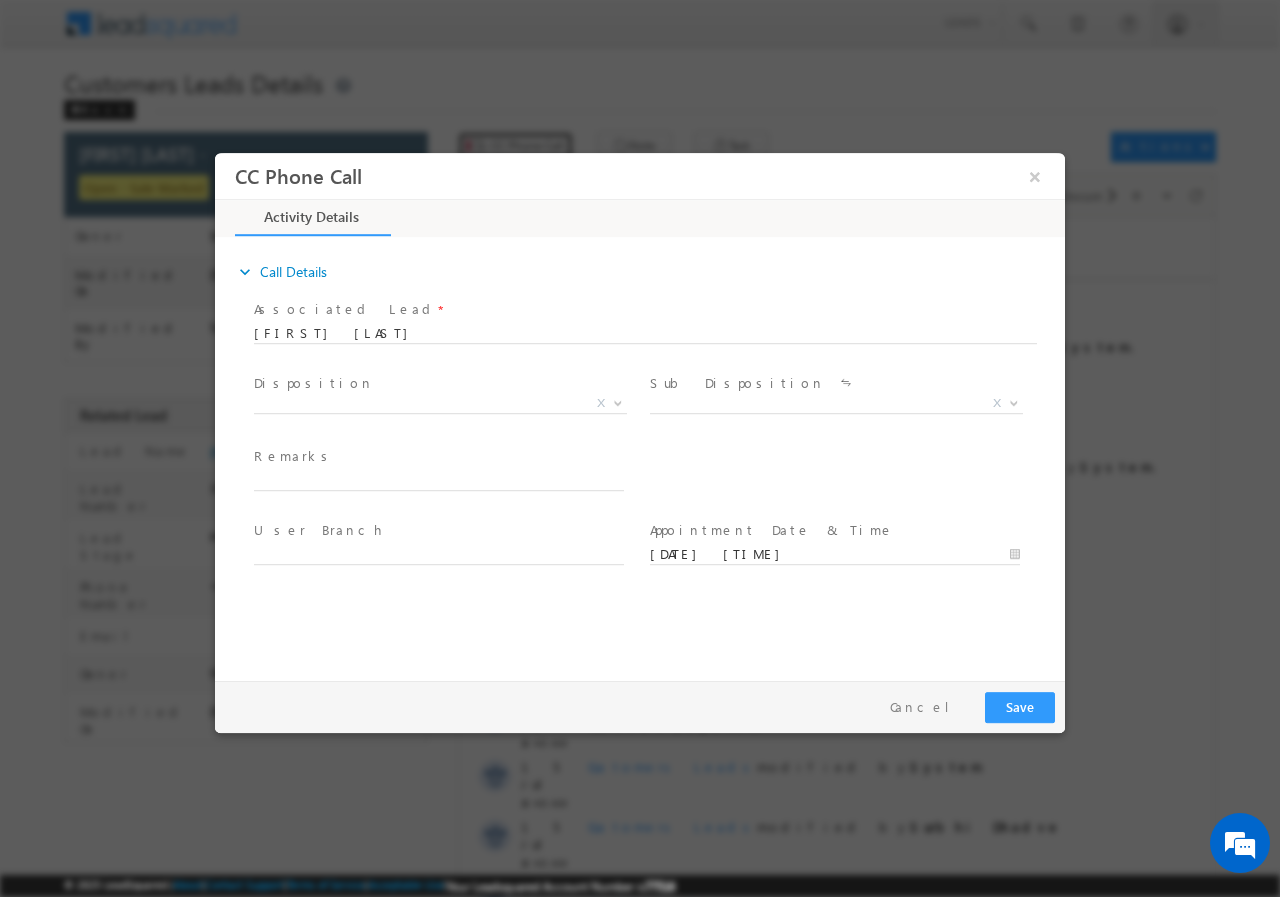 scroll, scrollTop: 0, scrollLeft: 0, axis: both 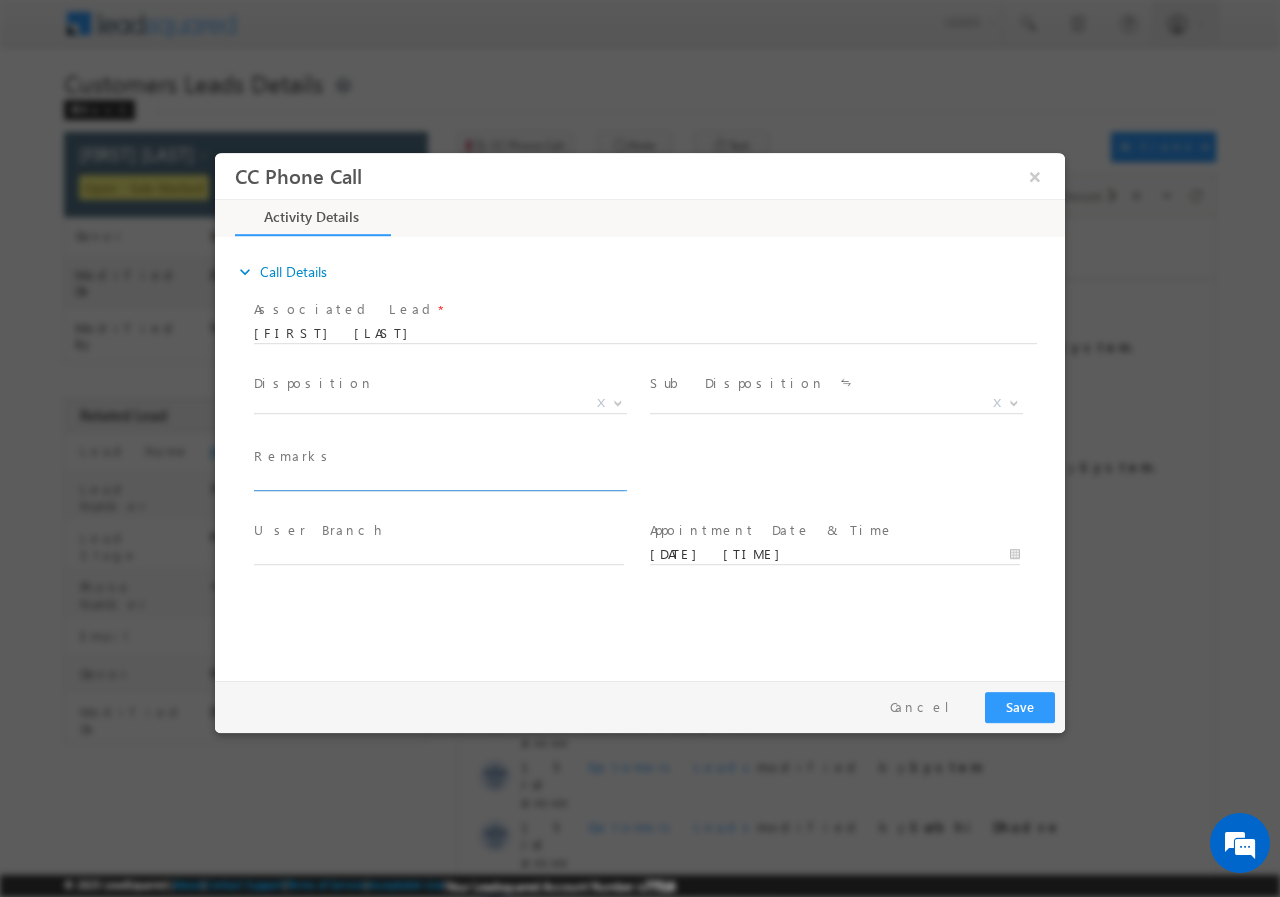 click at bounding box center [439, 480] 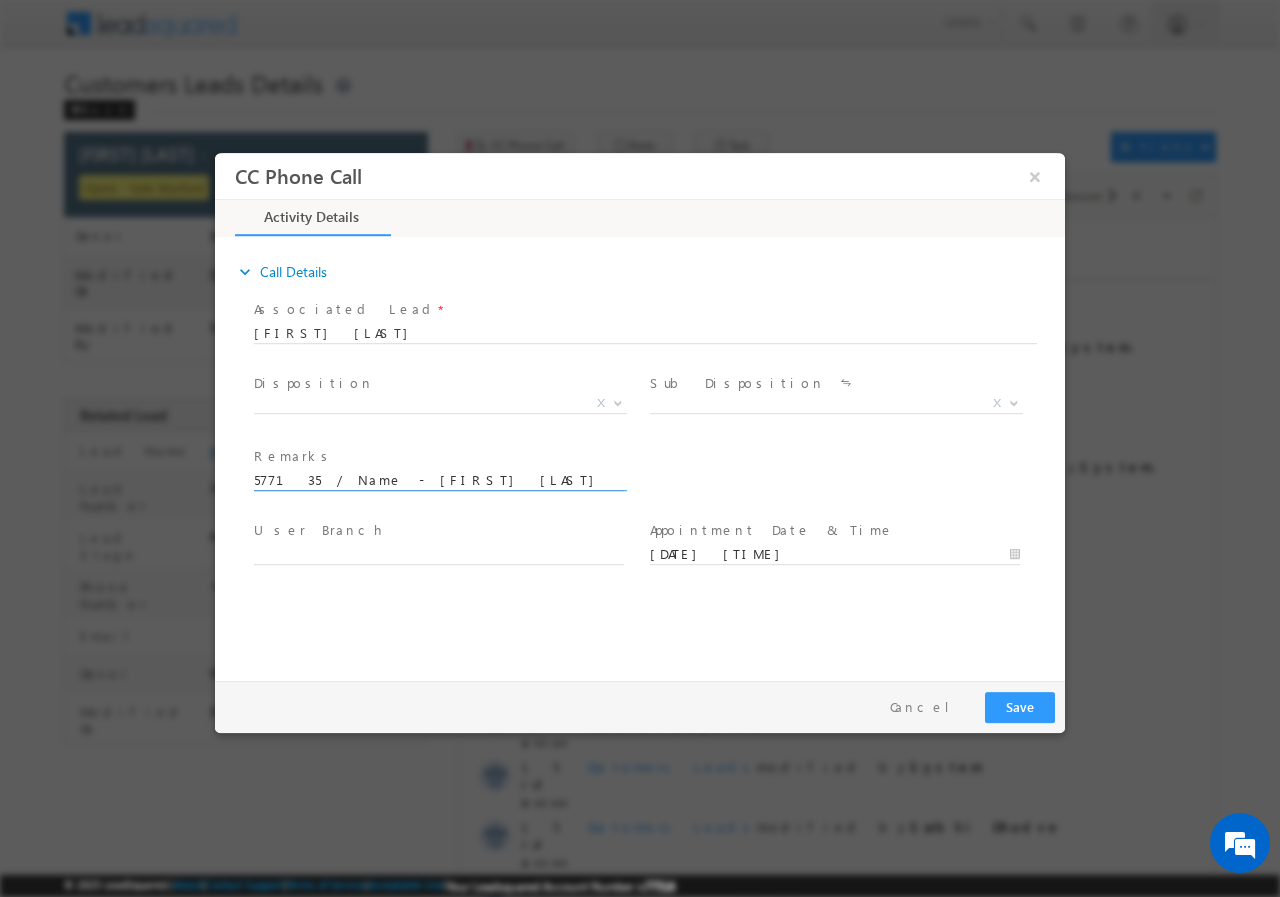 scroll, scrollTop: 0, scrollLeft: 790, axis: horizontal 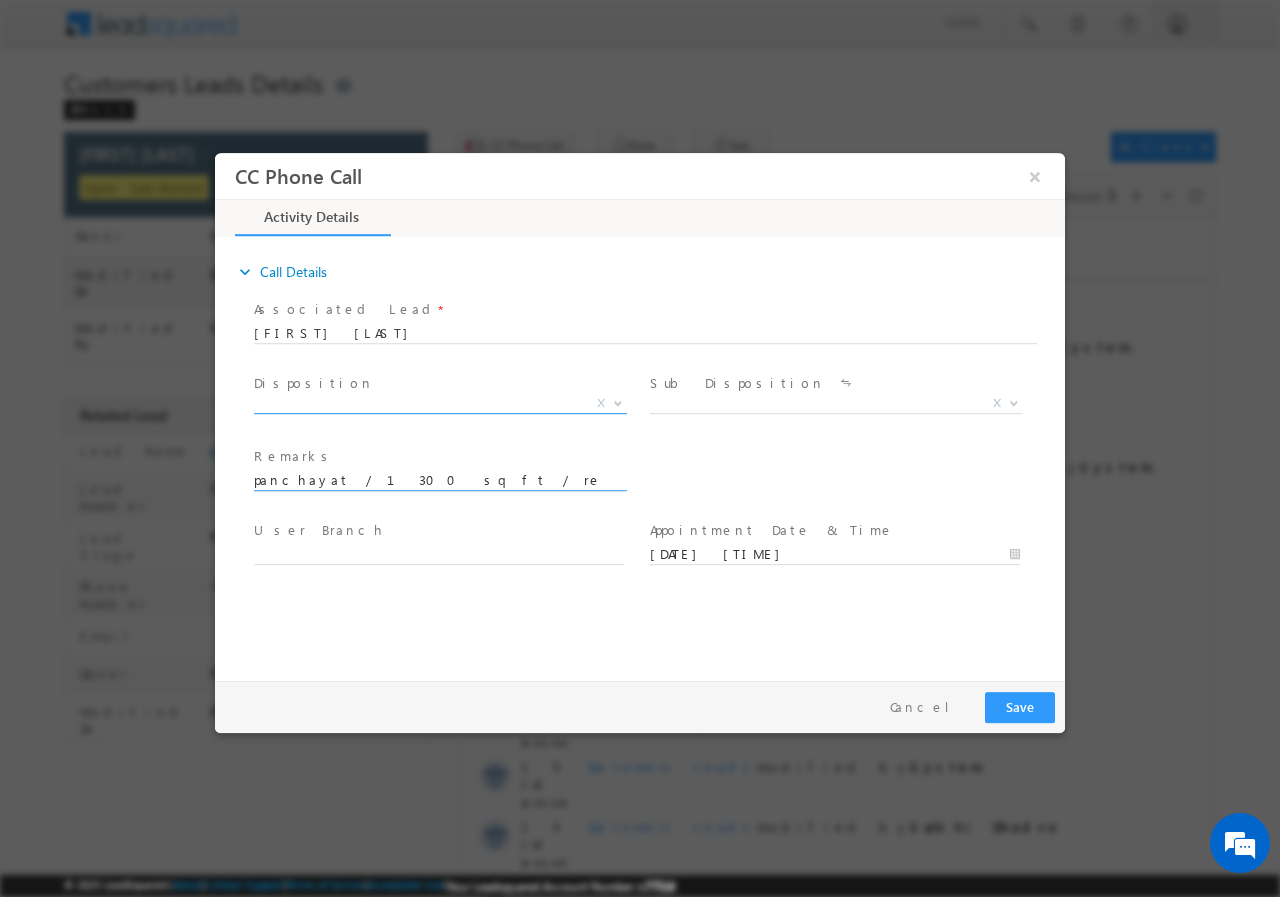 type on "577135 / Name - [FIRST] [LAST]  / Lv - 5lac / Qv - 13lac / Gram panchayat / 1300 sq ft / registry  father age : [AGE]yr / baba varna kirana store / income - 60k / Gadi gas agency - income 50k / Emi - 15k /" 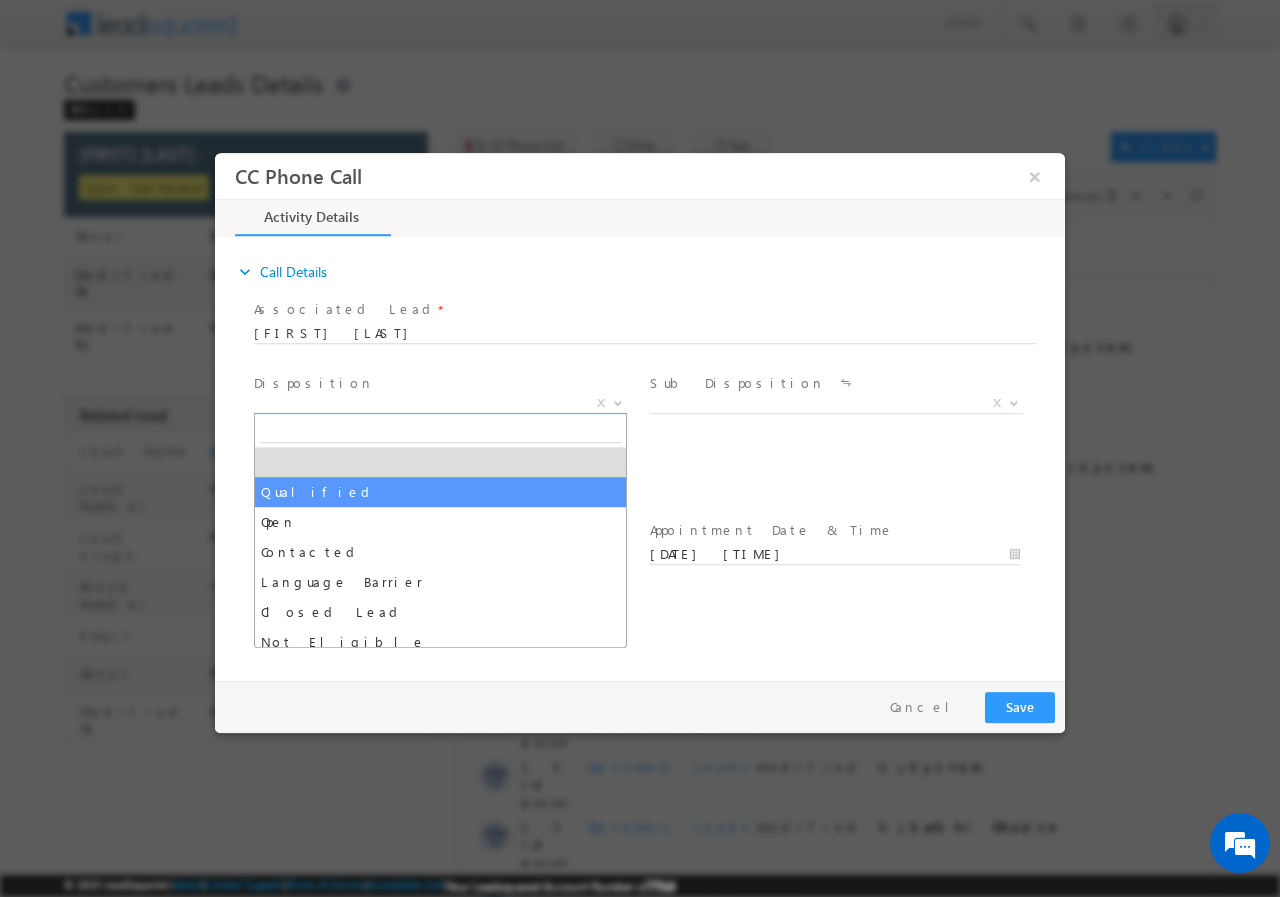 select on "Qualified" 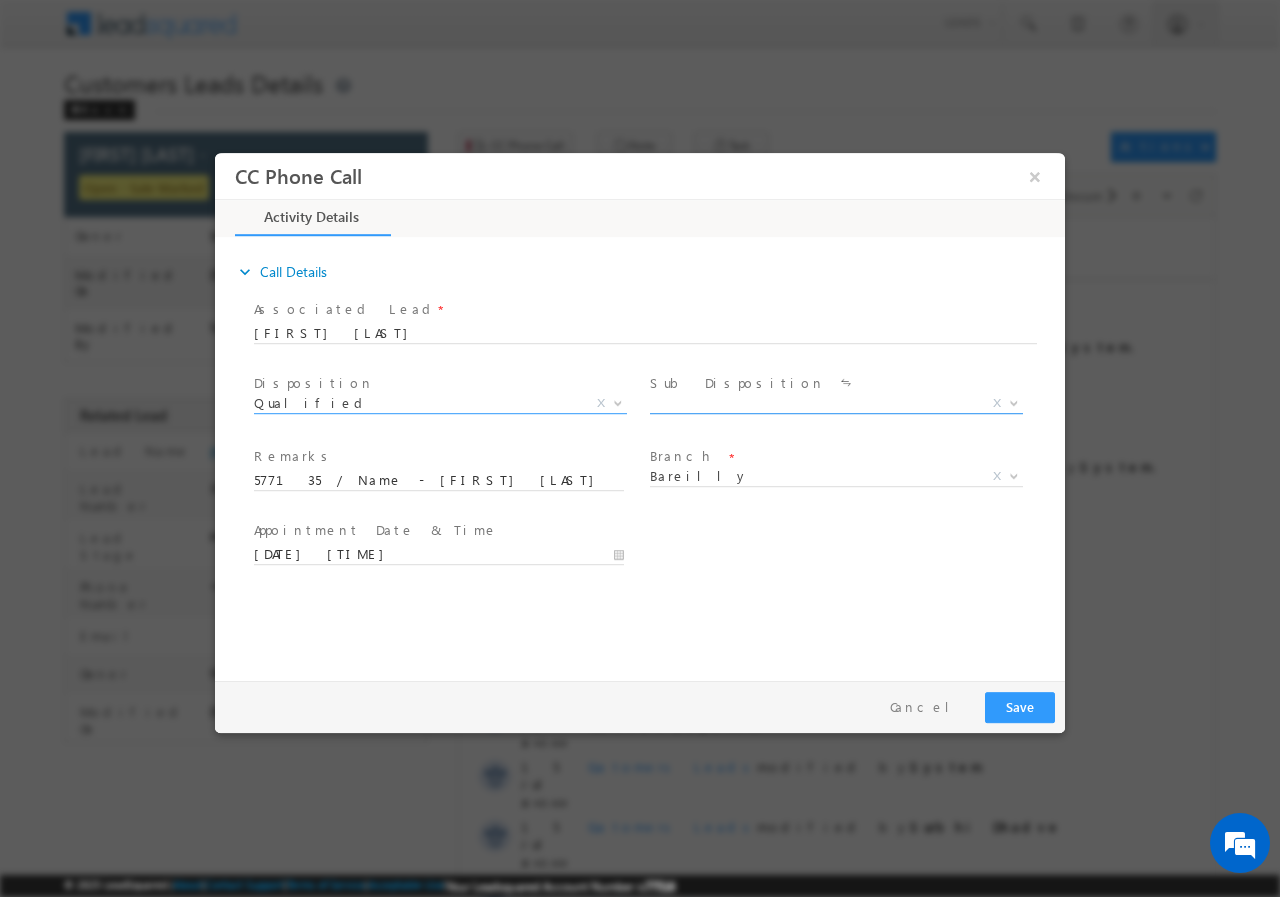 click on "X" at bounding box center [836, 403] 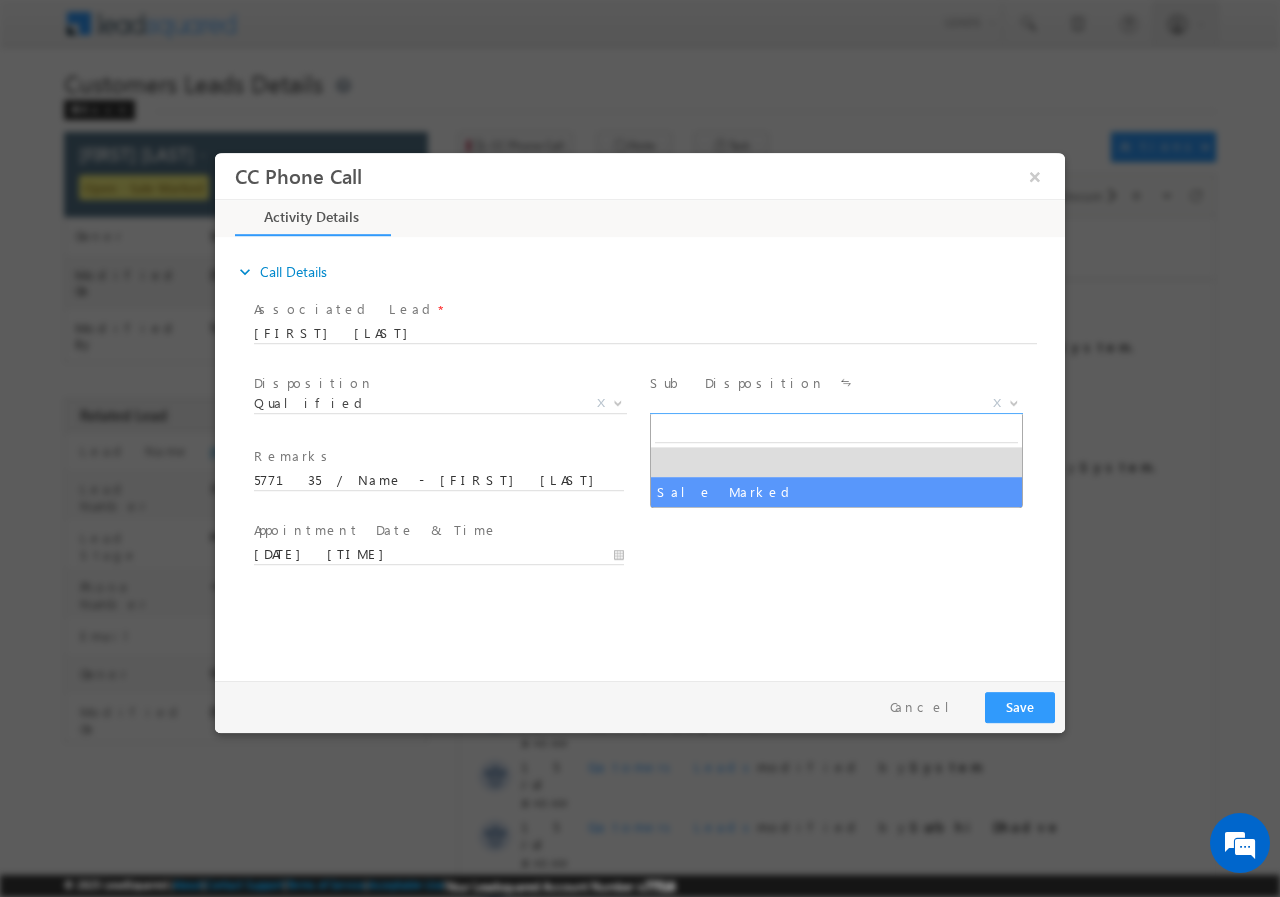 select on "Sale Marked" 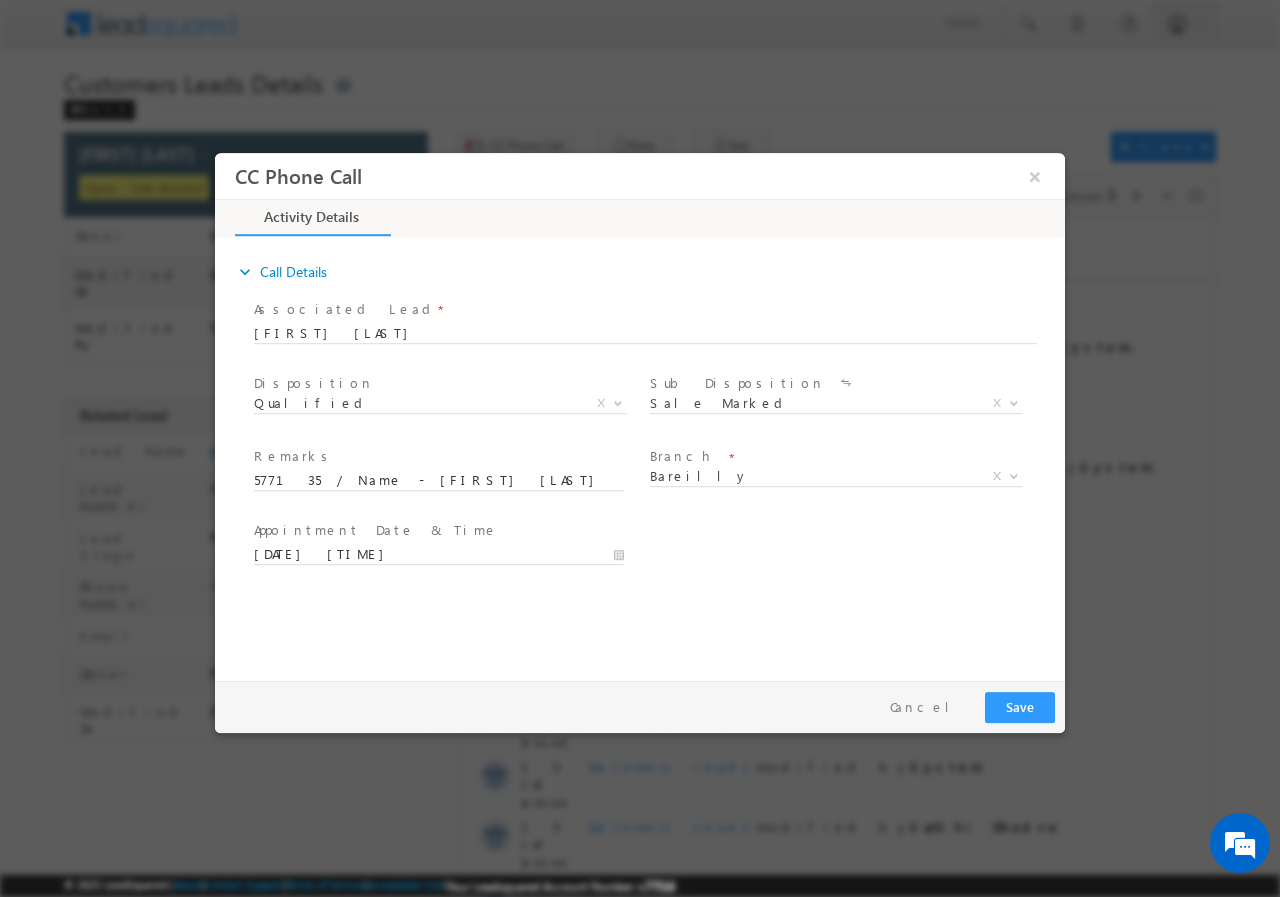 click on "[DATE] [TIME]" at bounding box center (448, 554) 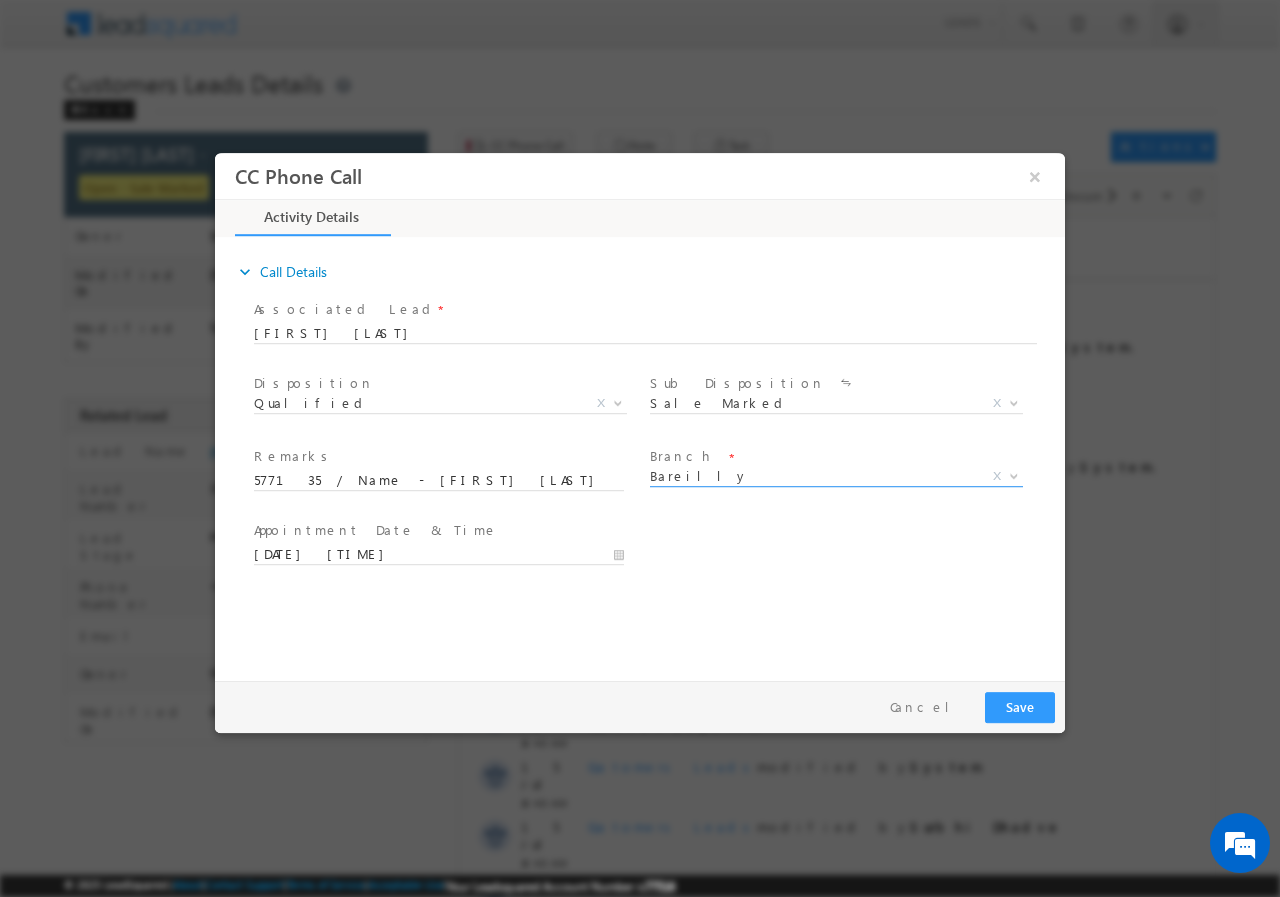 click on "Bareilly" at bounding box center (812, 475) 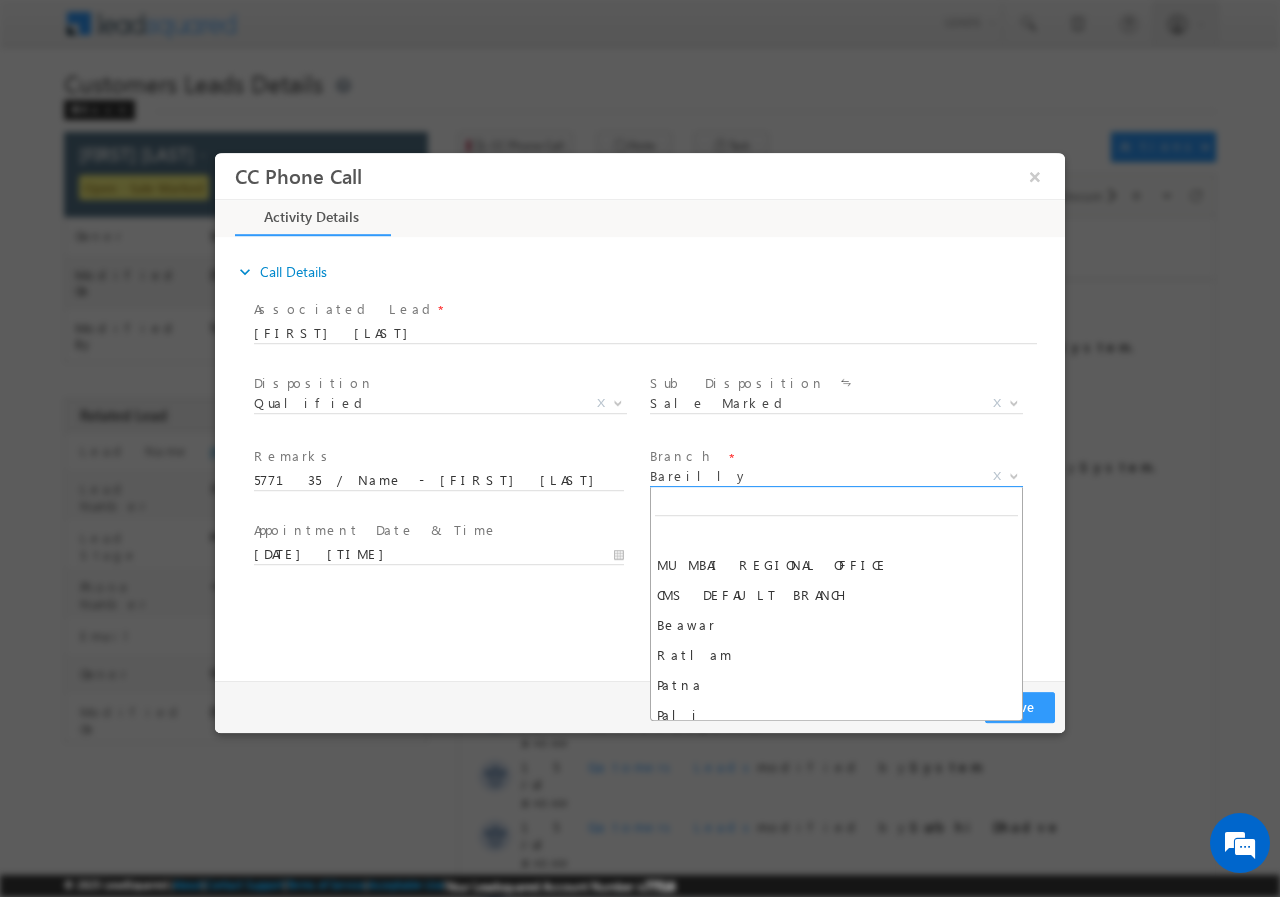 scroll, scrollTop: 1950, scrollLeft: 0, axis: vertical 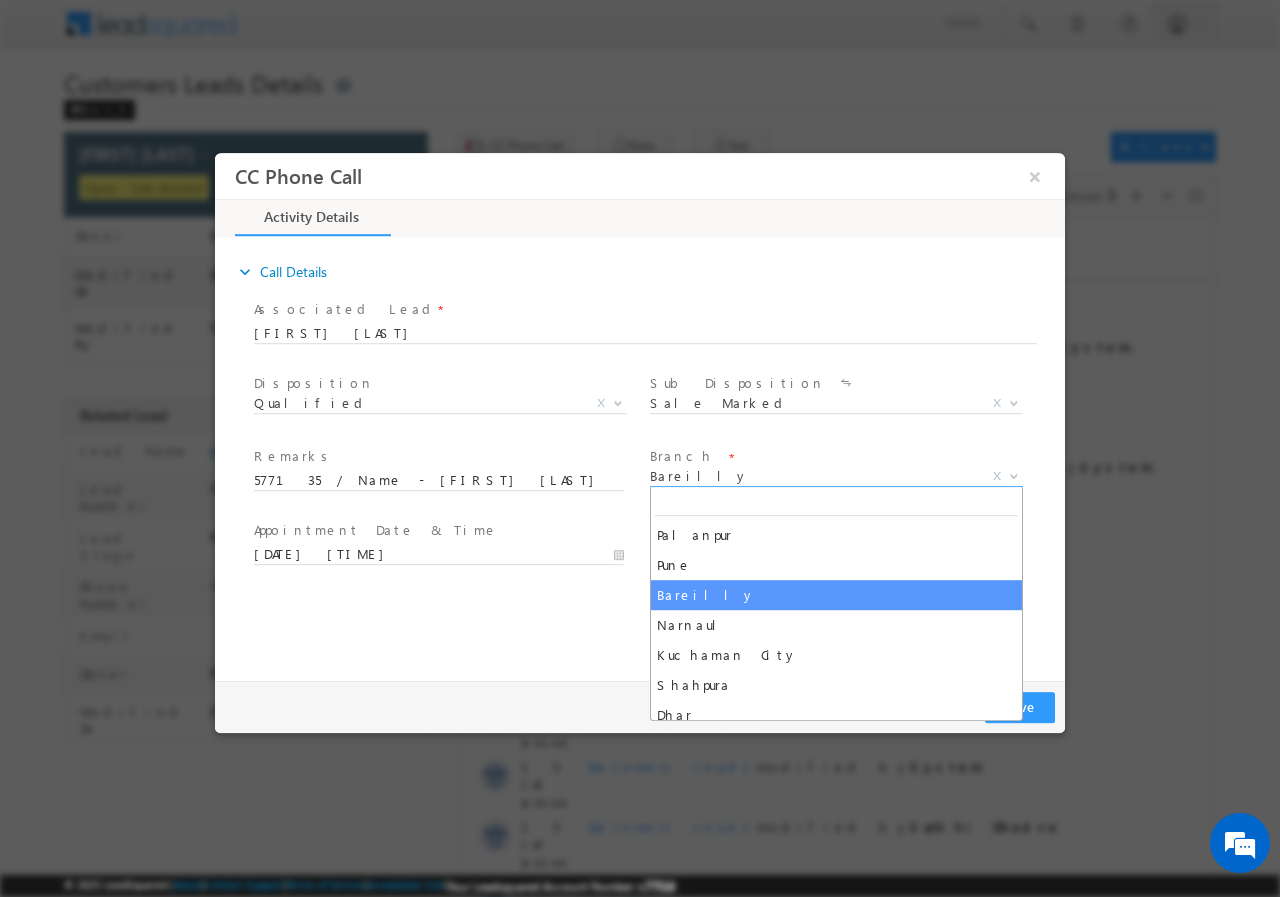 click on "expand_more Call Details
Associated Lead * [FIRST] [LAST] [FIRST] [LAST]" at bounding box center (645, 455) 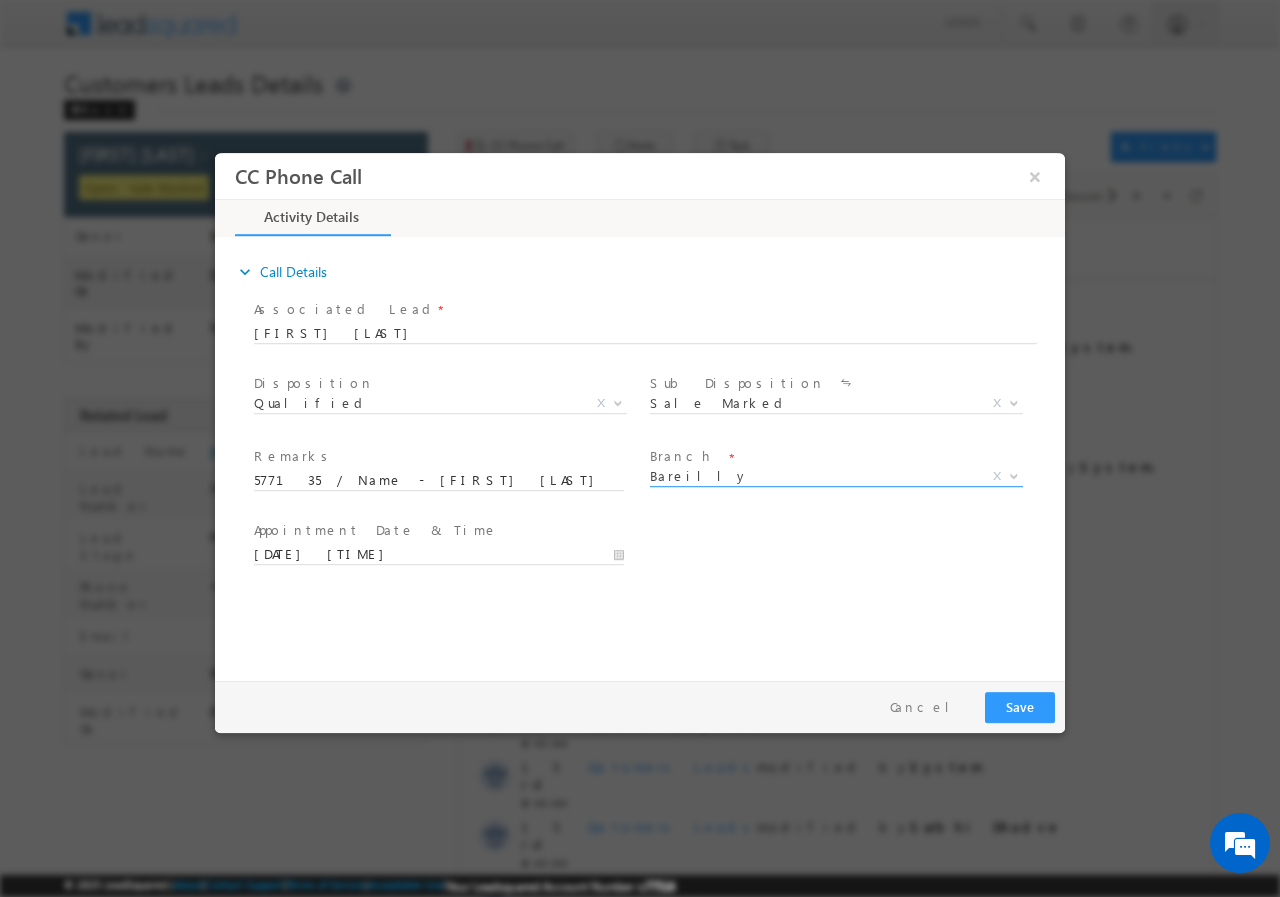 click on "Bareilly" at bounding box center (812, 475) 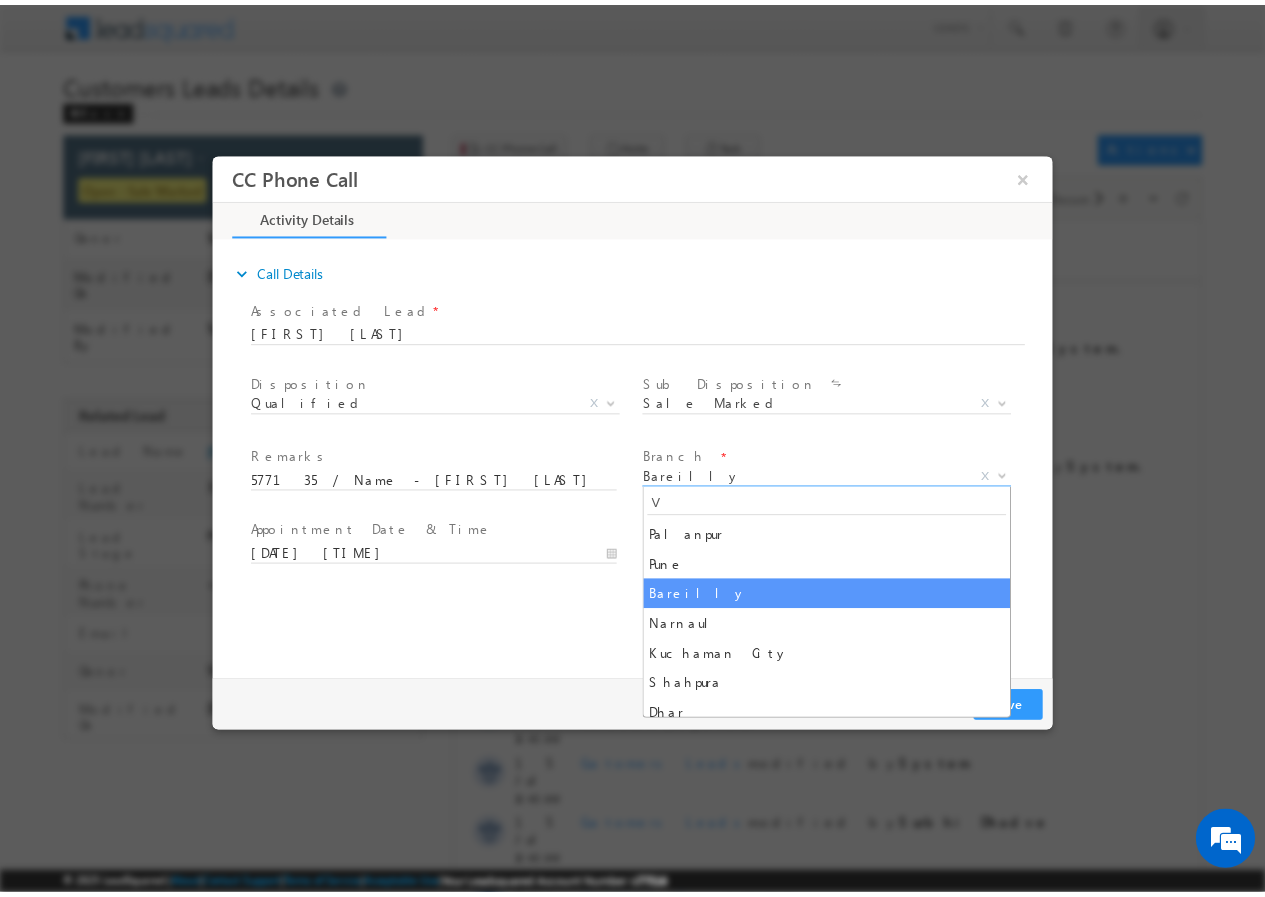 scroll, scrollTop: 0, scrollLeft: 0, axis: both 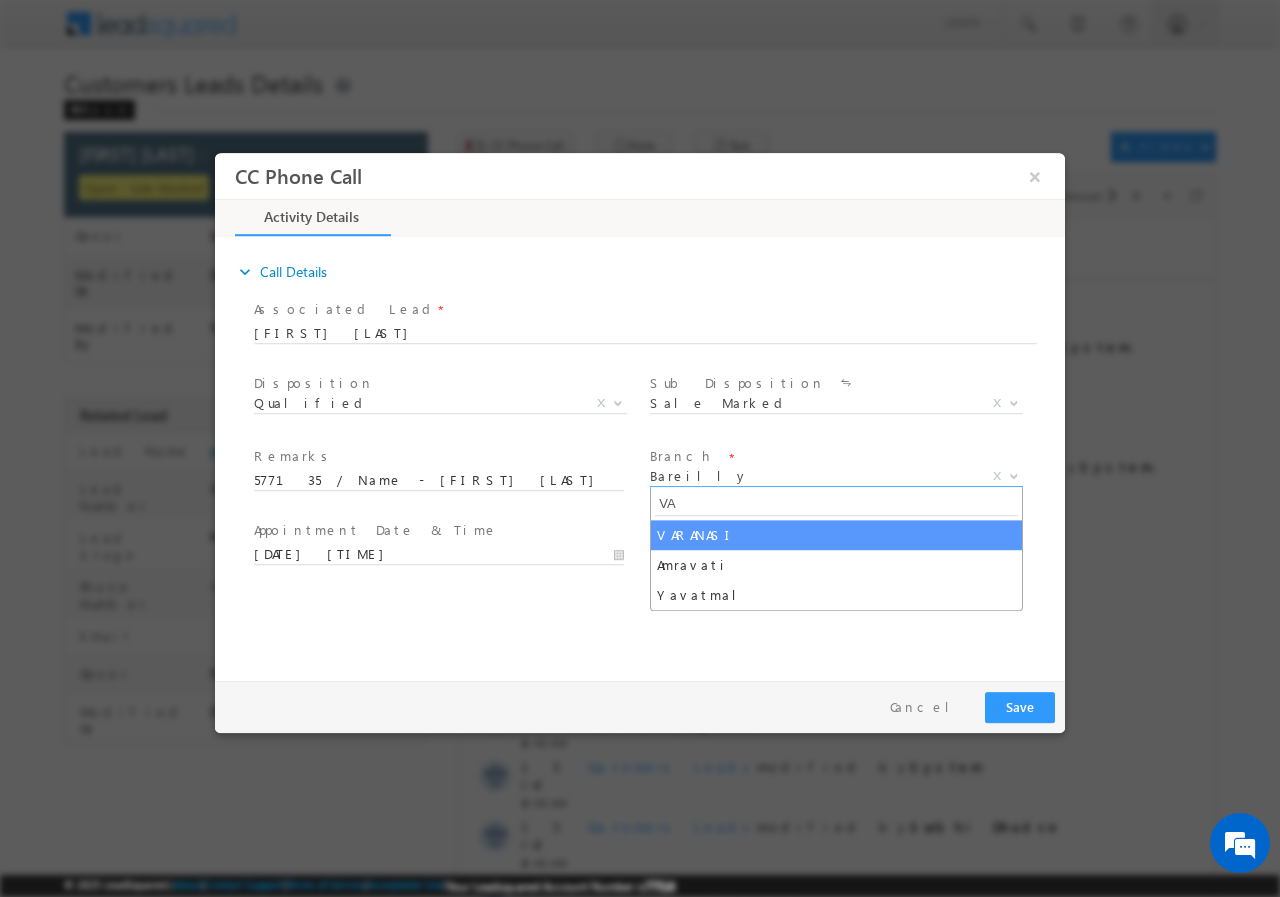 type on "VA" 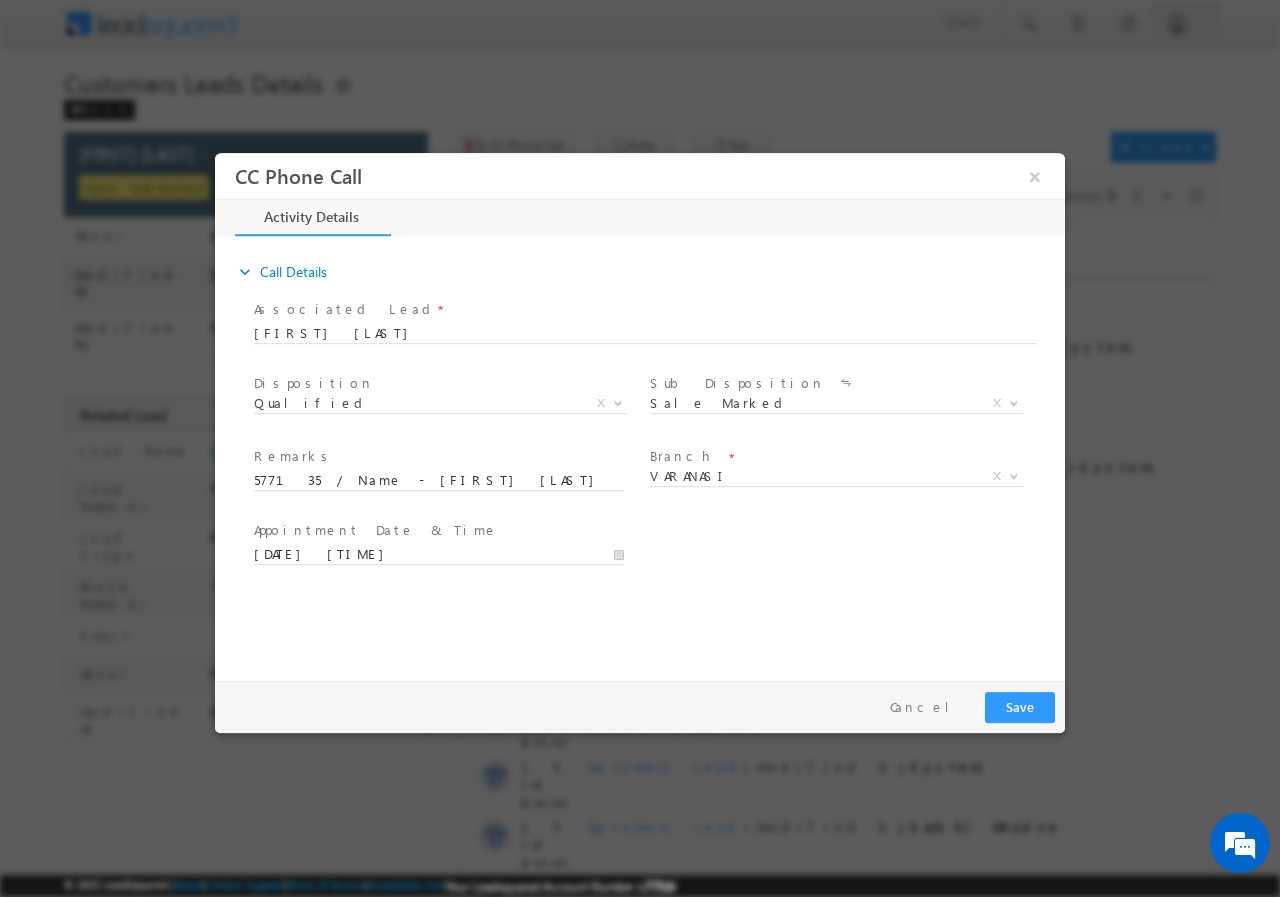 click on "Appointment Date & Time
*
[DATE] [TIME]" at bounding box center [448, 552] 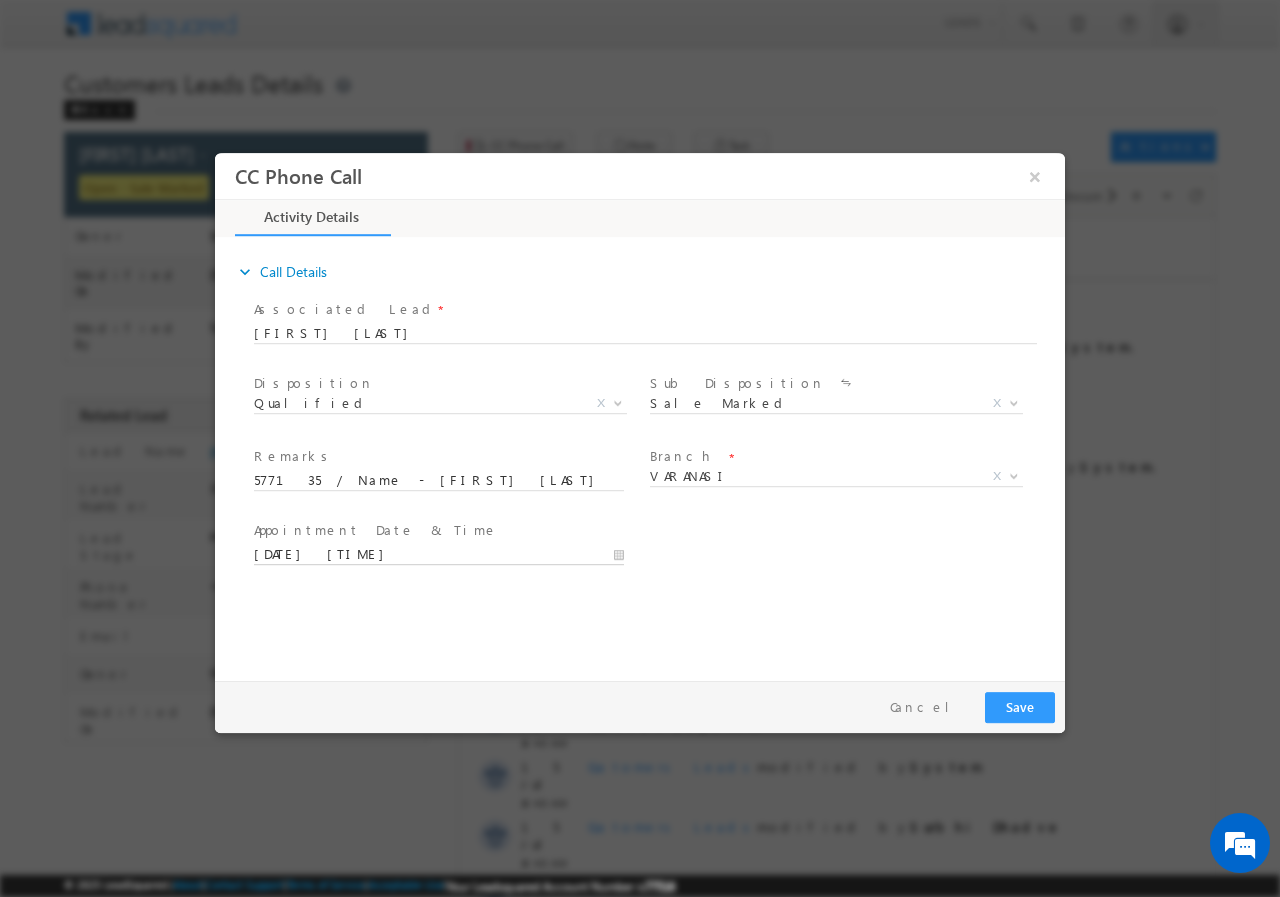 click on "[DATE] [TIME]" at bounding box center [439, 554] 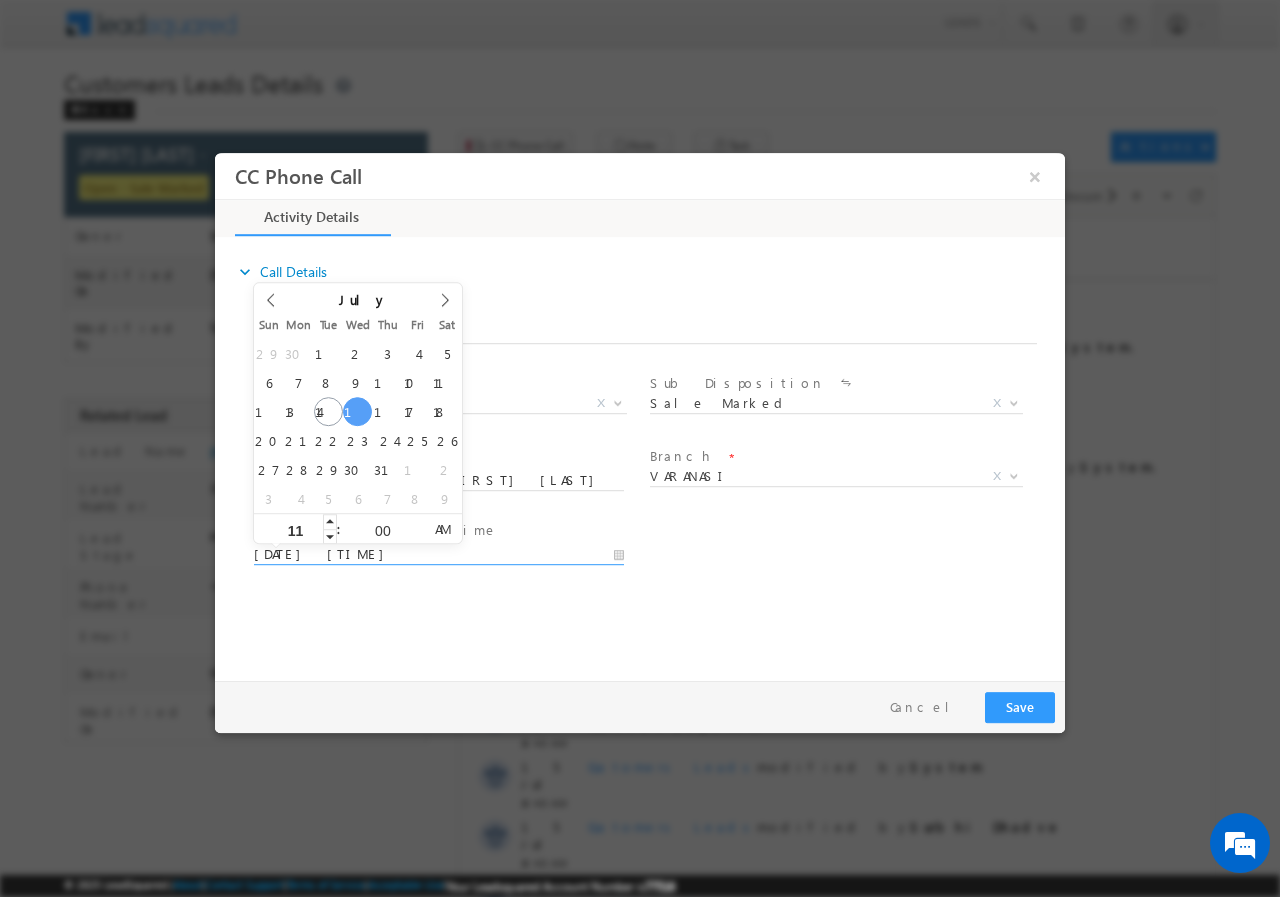click on "11" at bounding box center [295, 529] 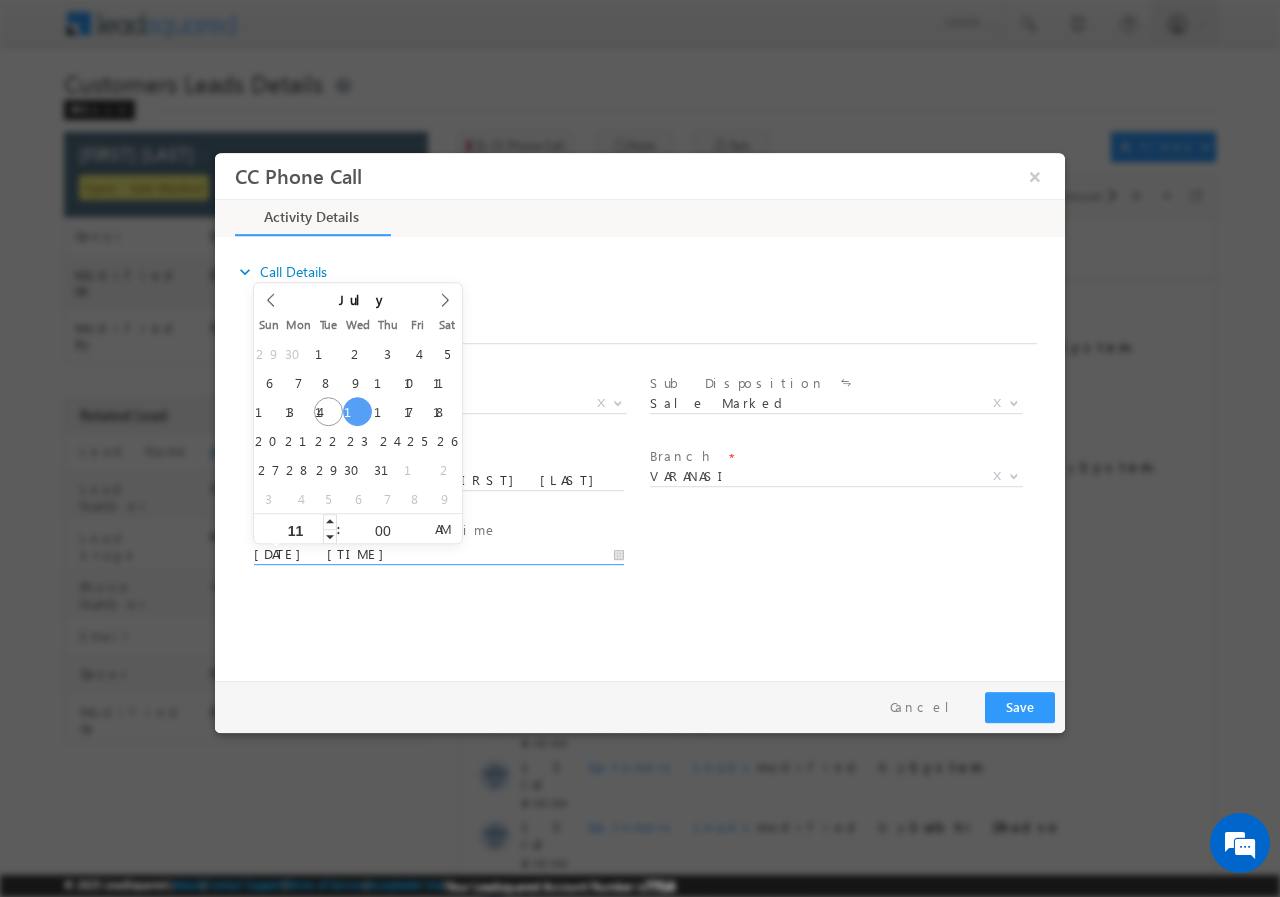 type on "1" 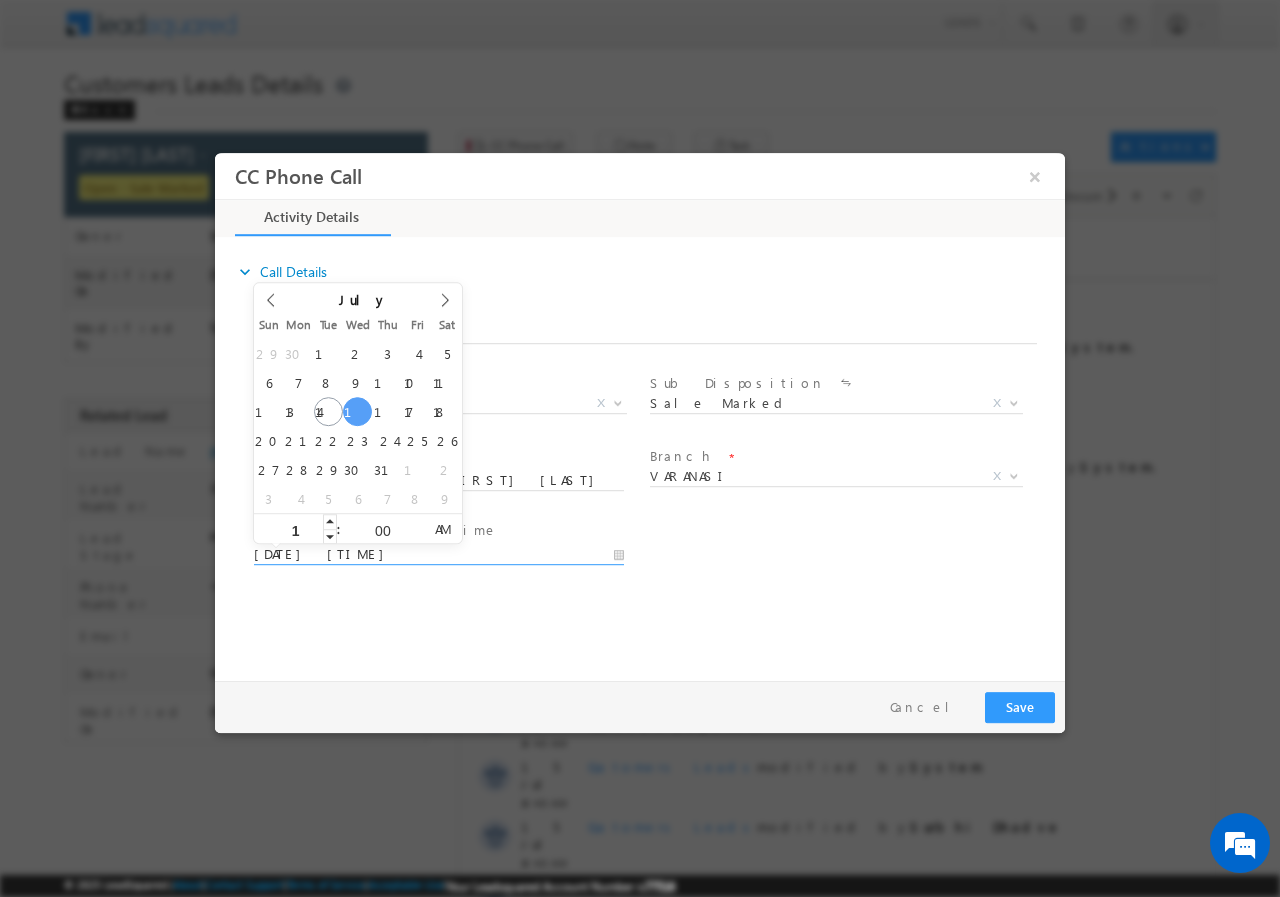 type on "12" 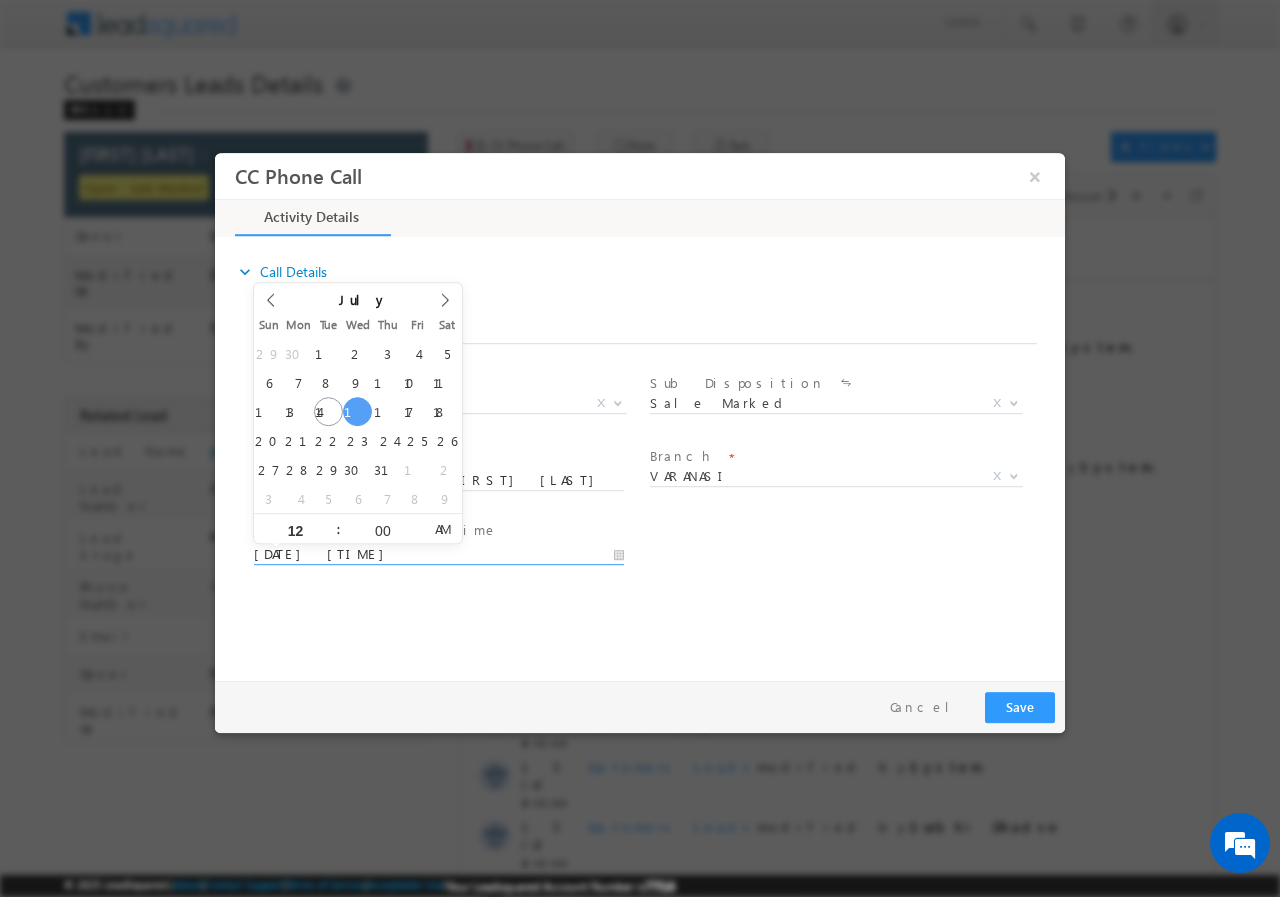 type on "[DATE] [TIME]" 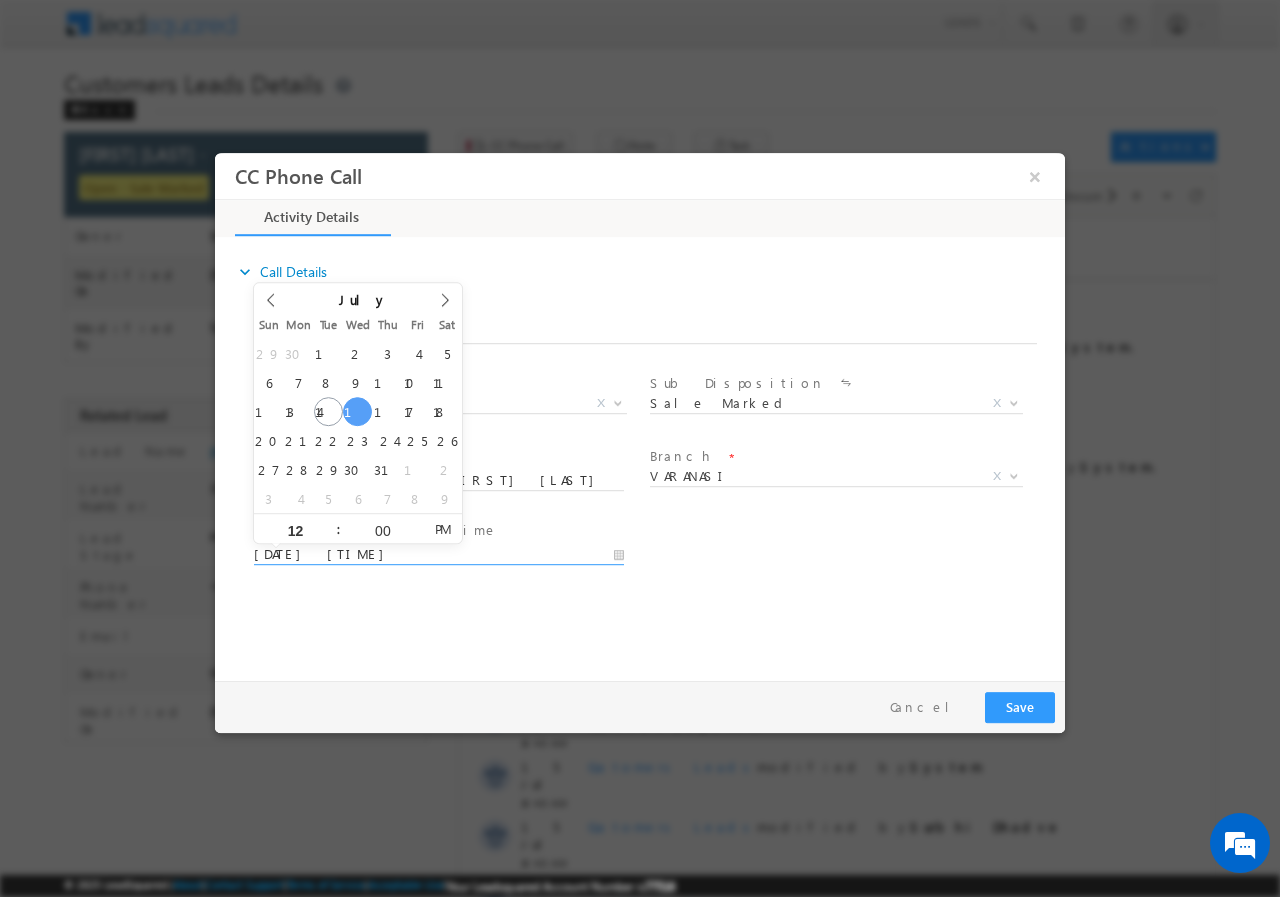 click on "PM" at bounding box center [442, 528] 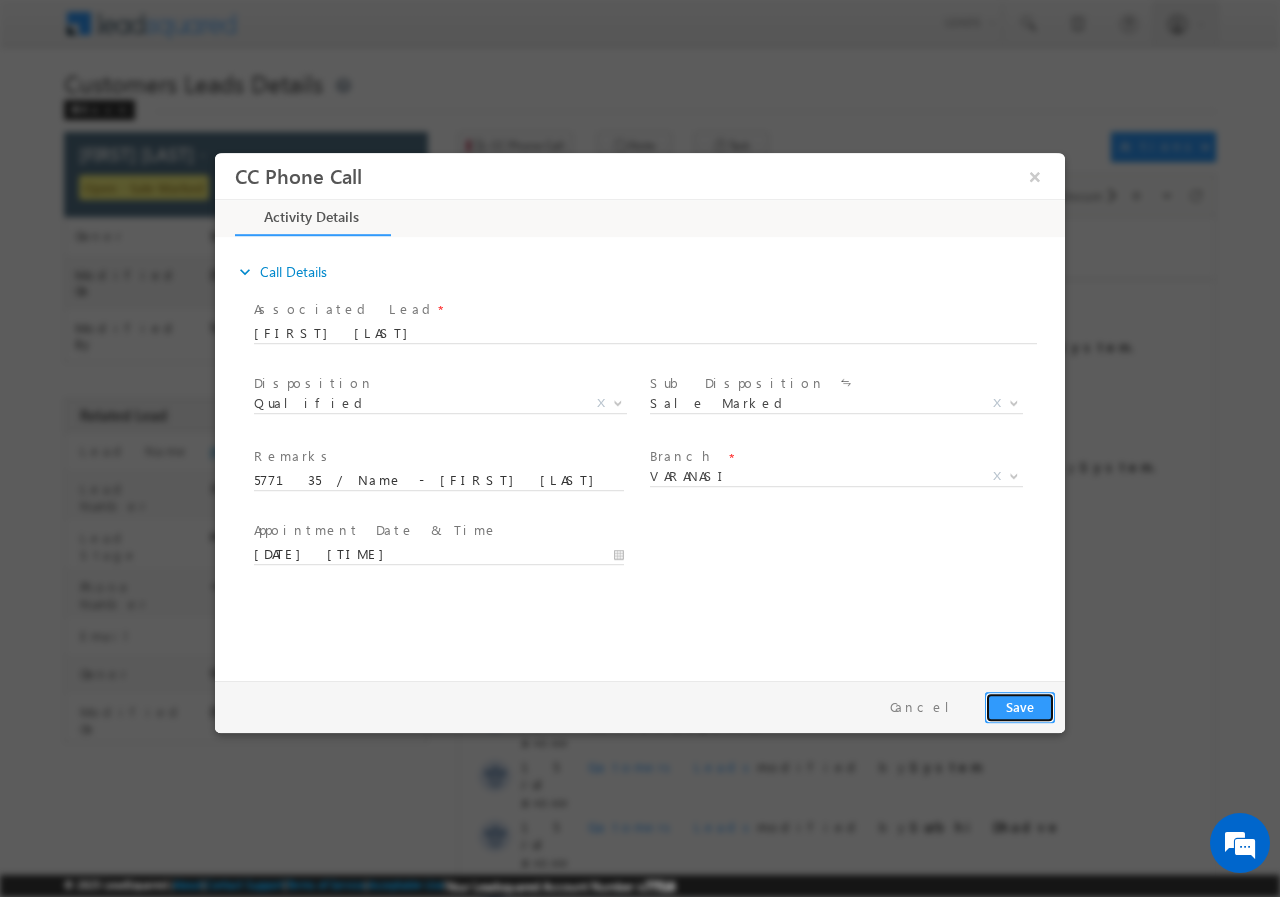 click on "Save" at bounding box center [1020, 706] 